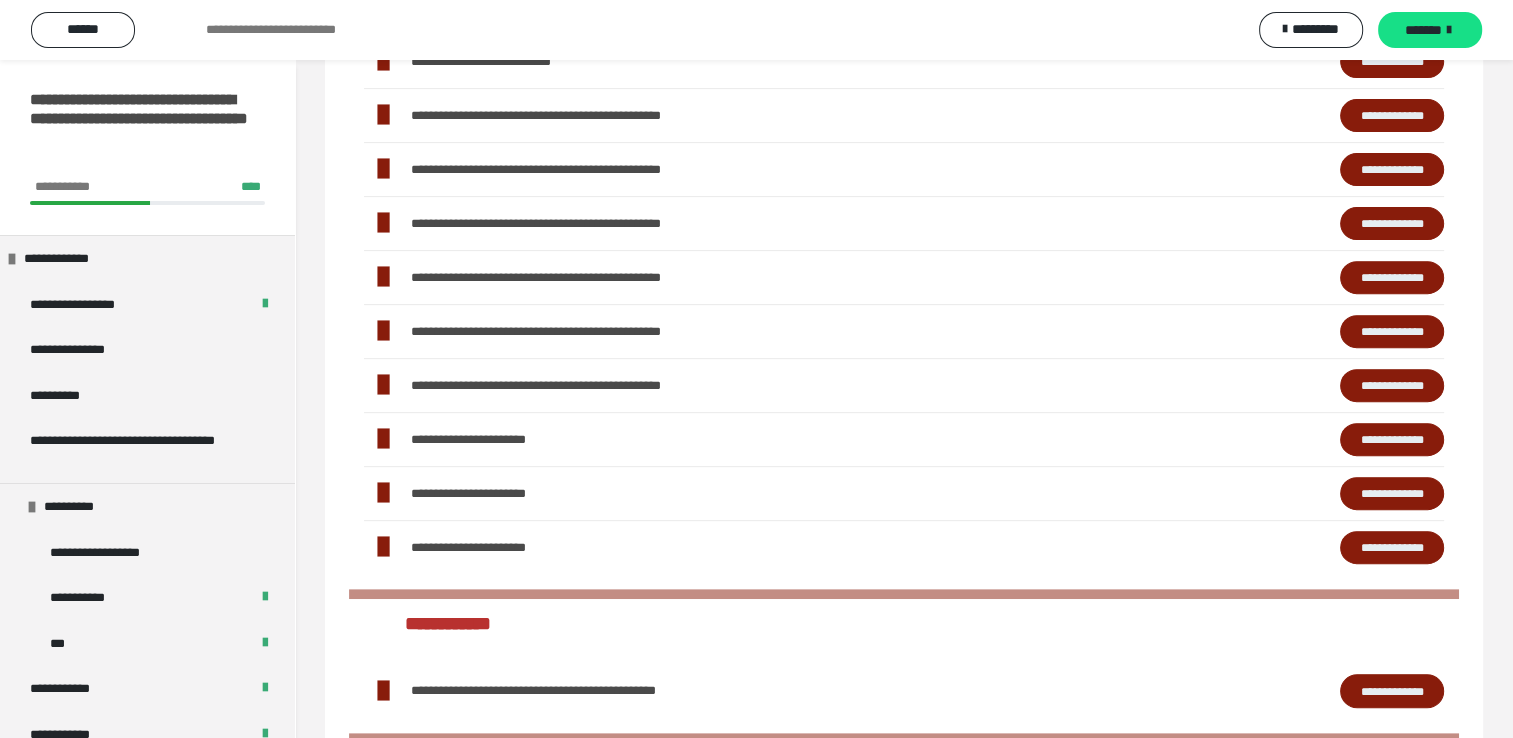 scroll, scrollTop: 692, scrollLeft: 0, axis: vertical 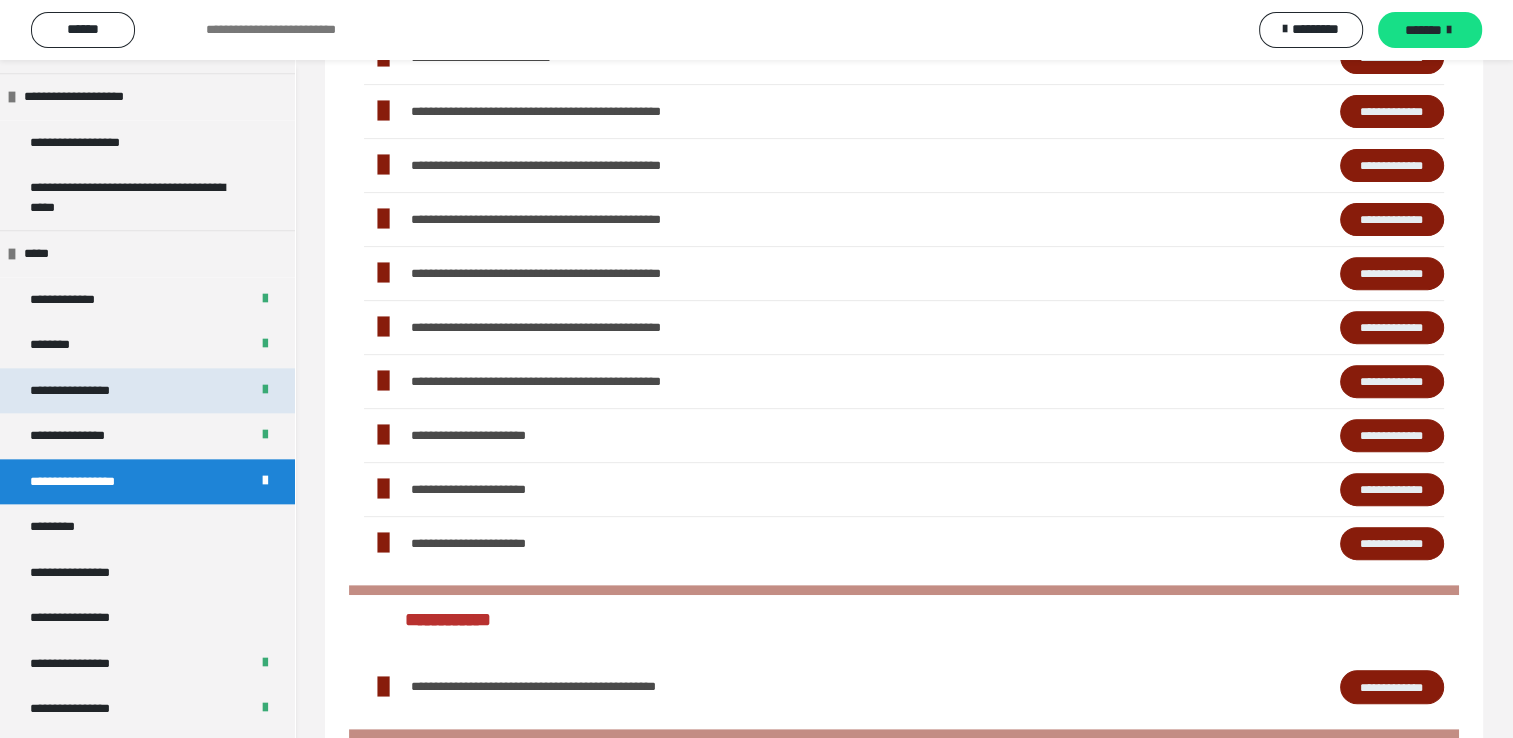 click on "**********" at bounding box center (88, 391) 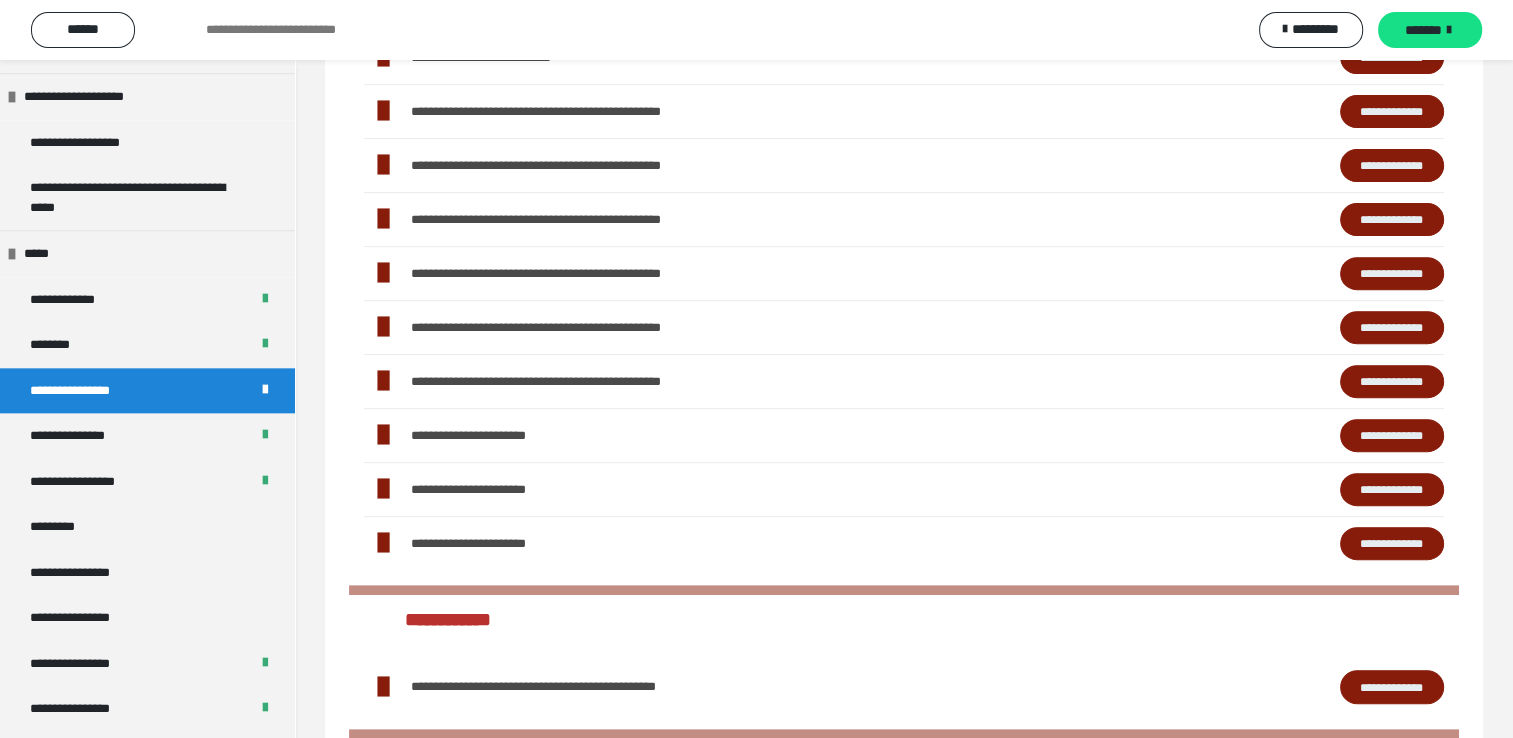 click on "**********" at bounding box center (88, 391) 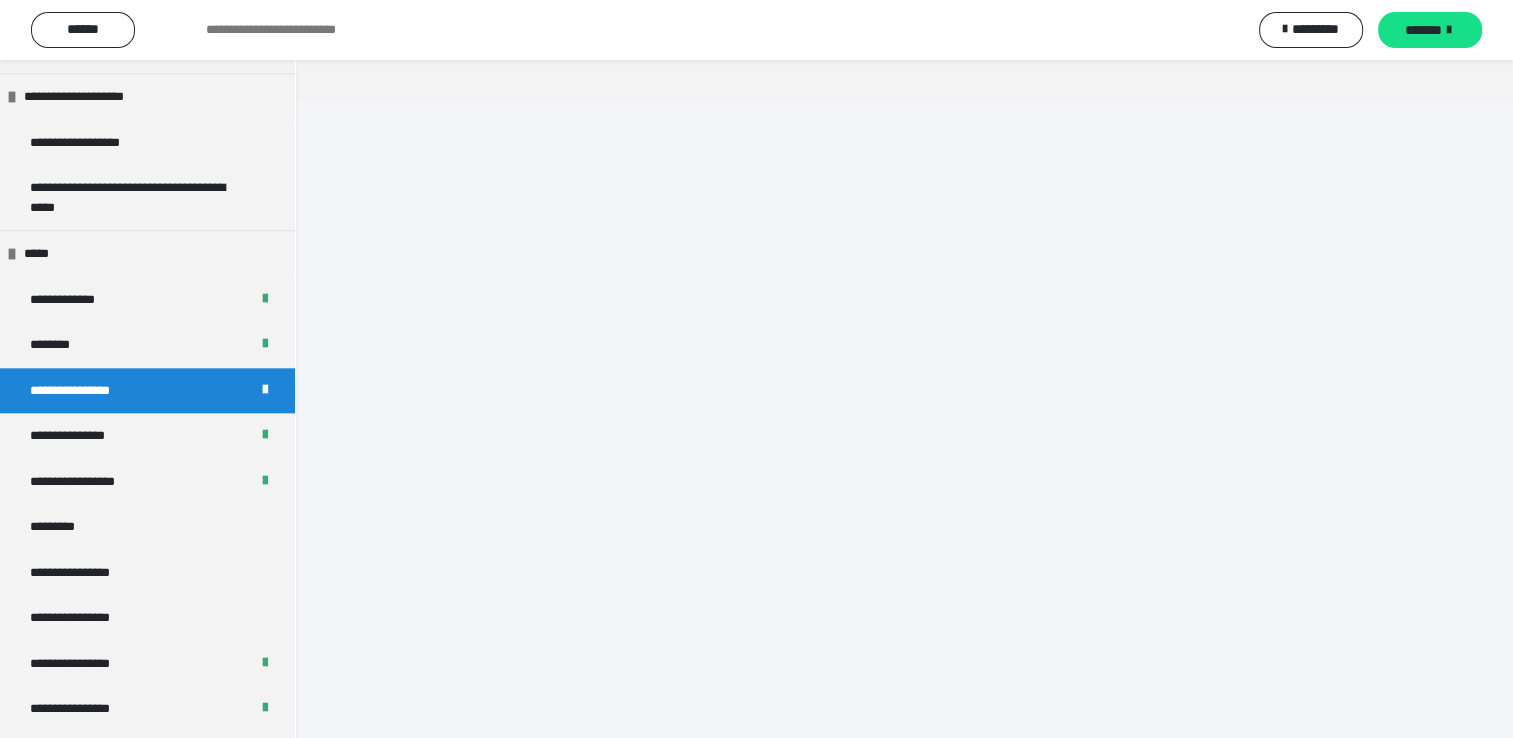scroll, scrollTop: 60, scrollLeft: 0, axis: vertical 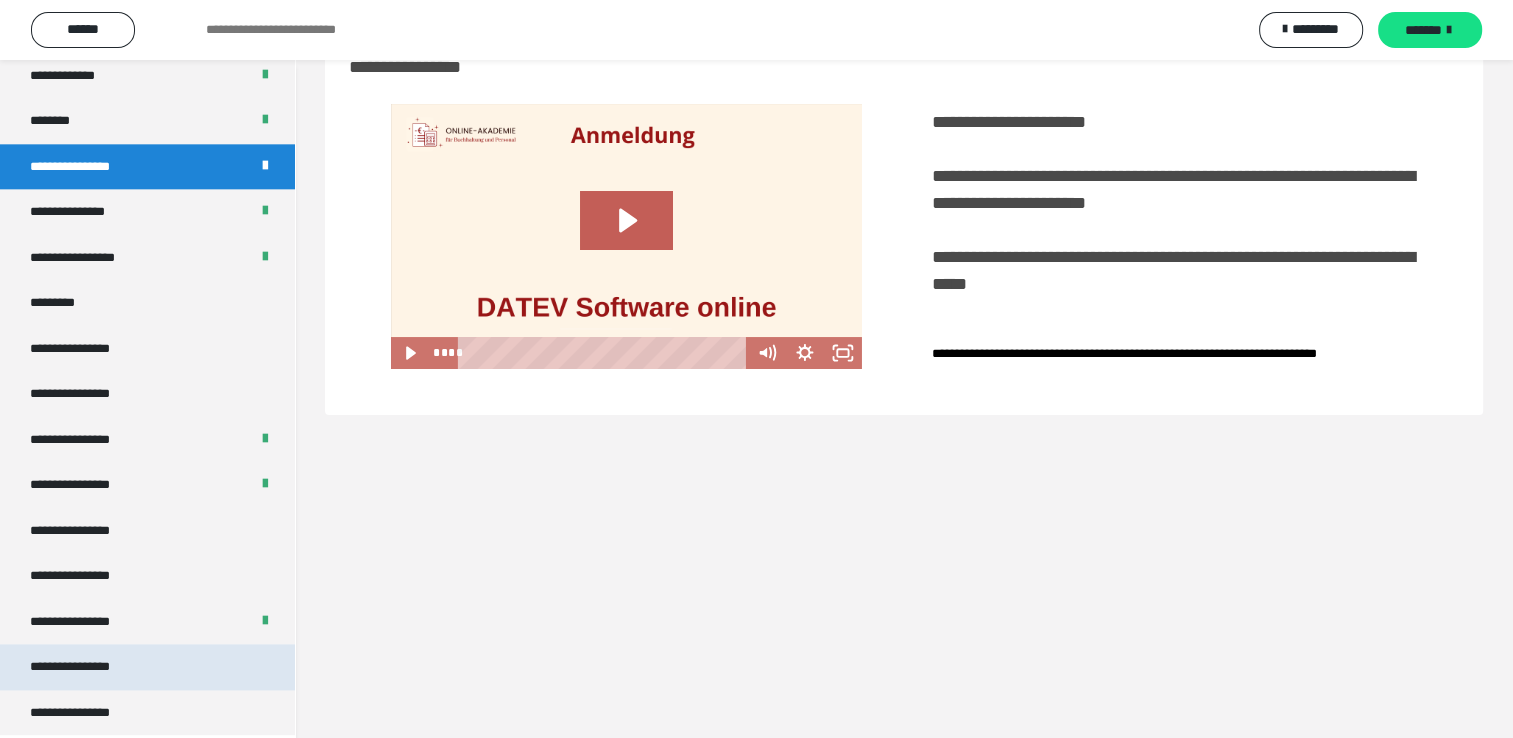 click on "**********" at bounding box center [87, 667] 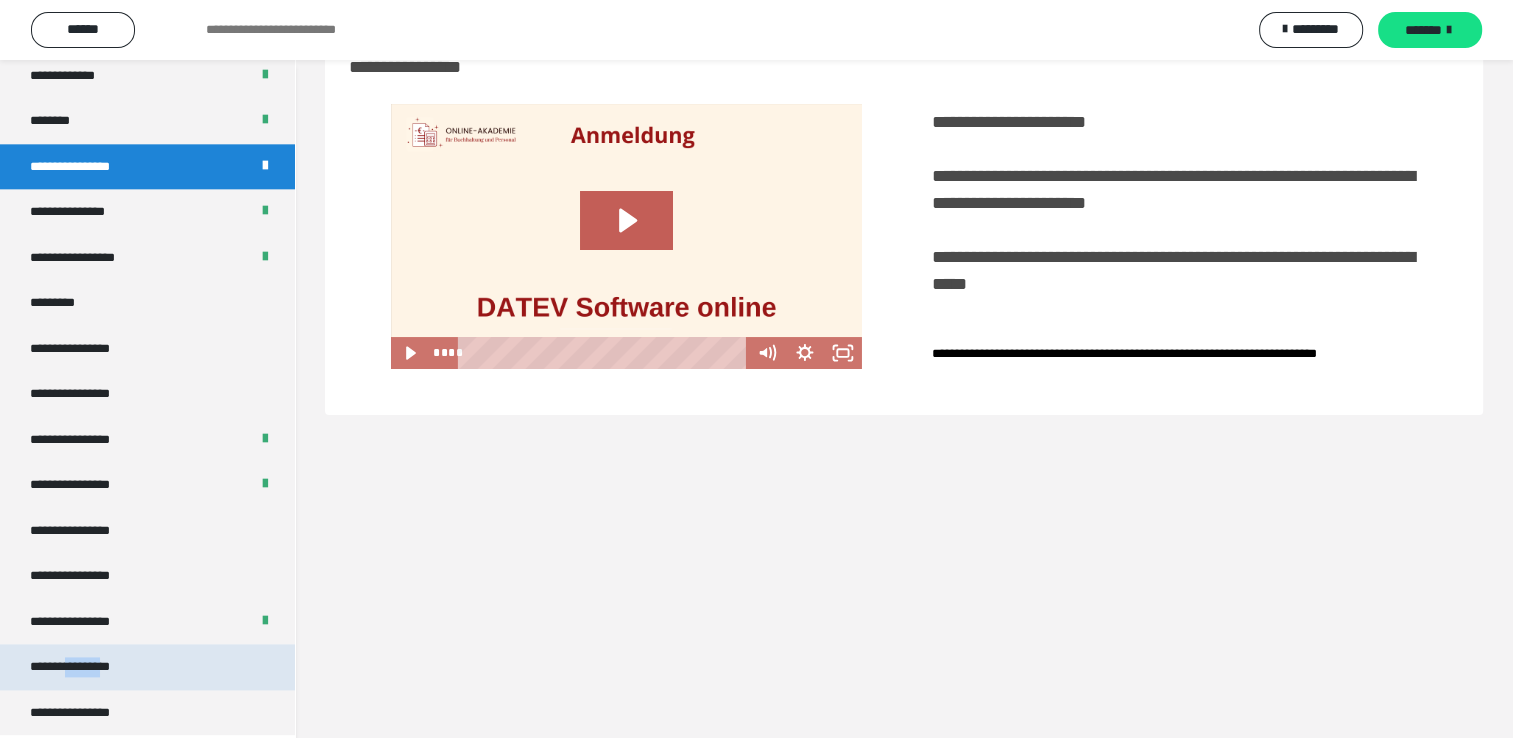 click on "**********" at bounding box center (87, 667) 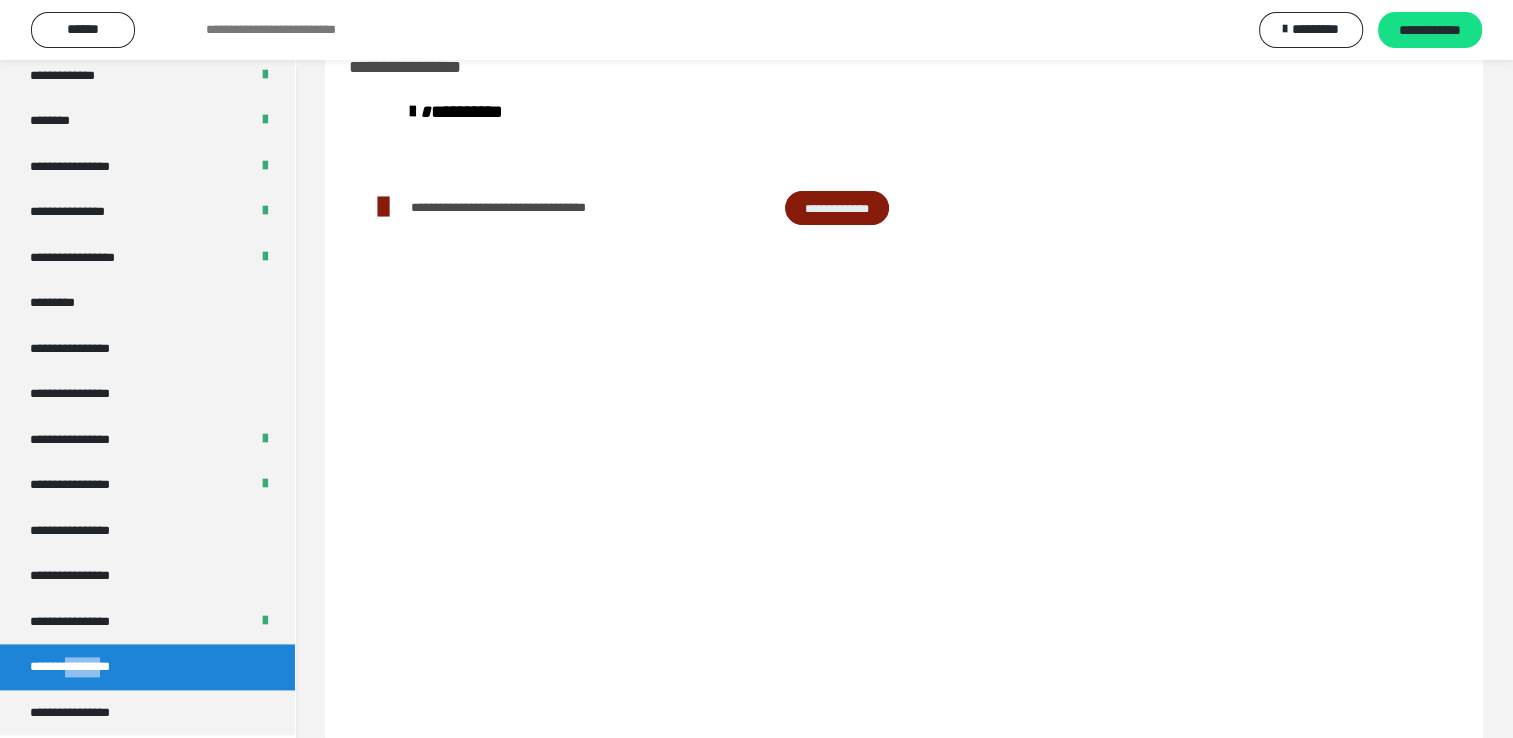 click on "**********" at bounding box center [87, 667] 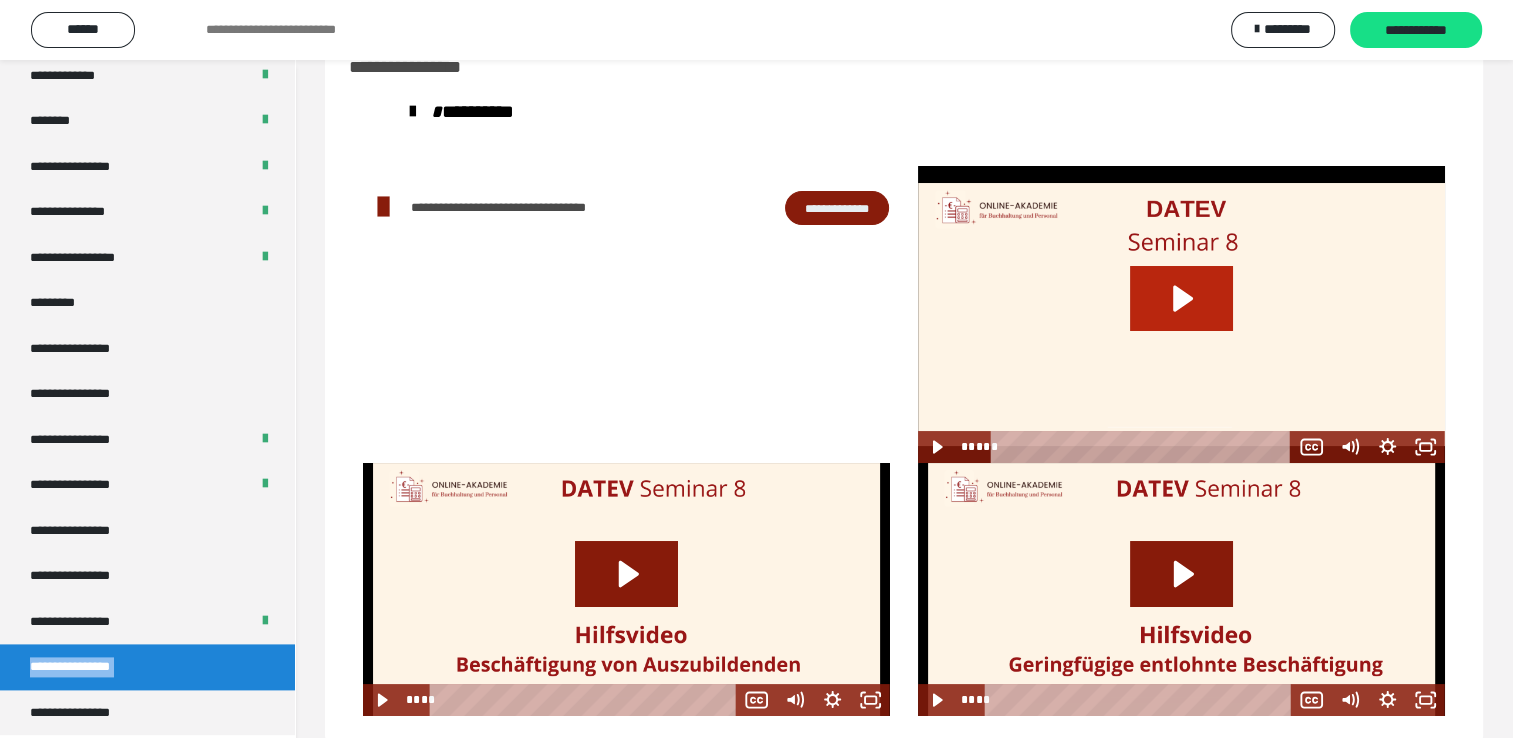 click 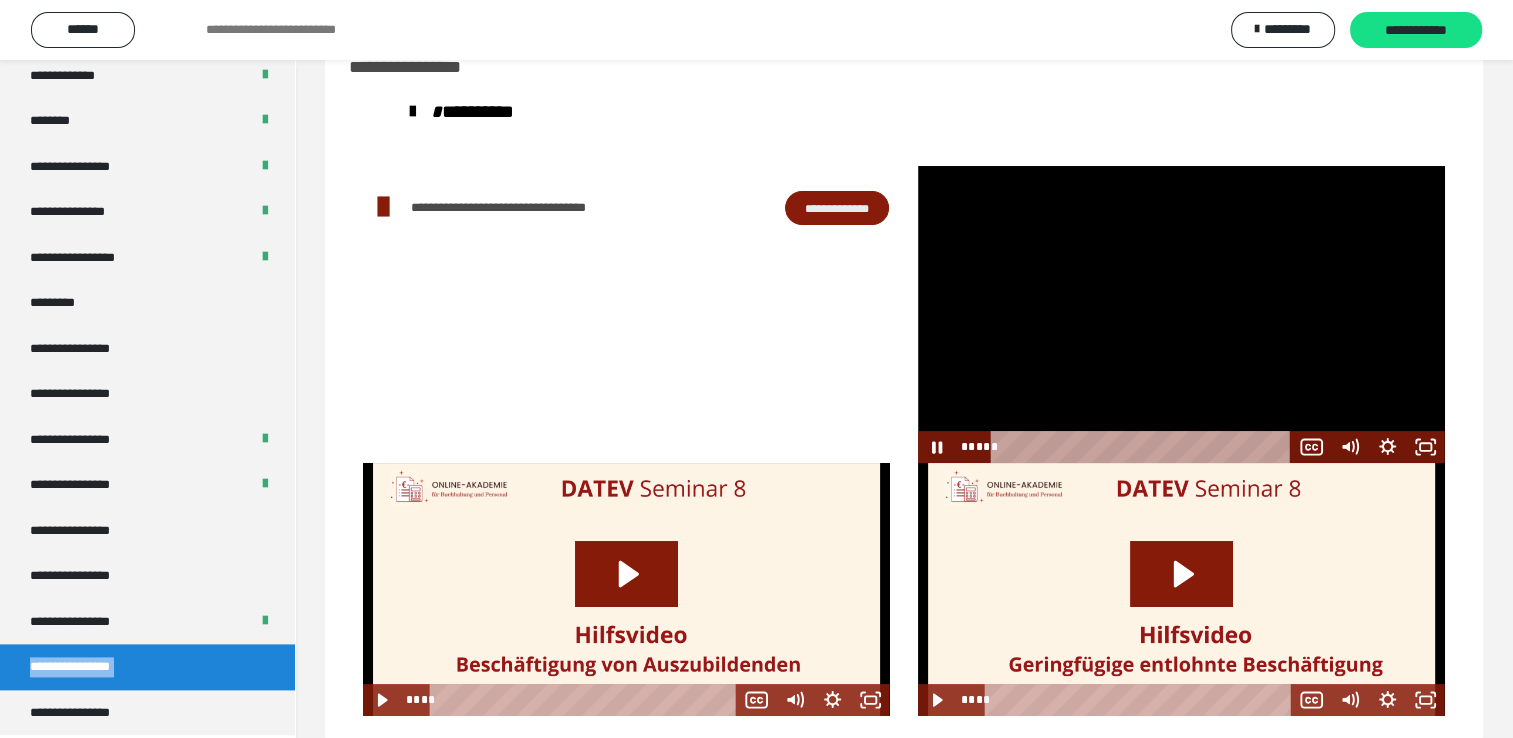 click at bounding box center (1144, 447) 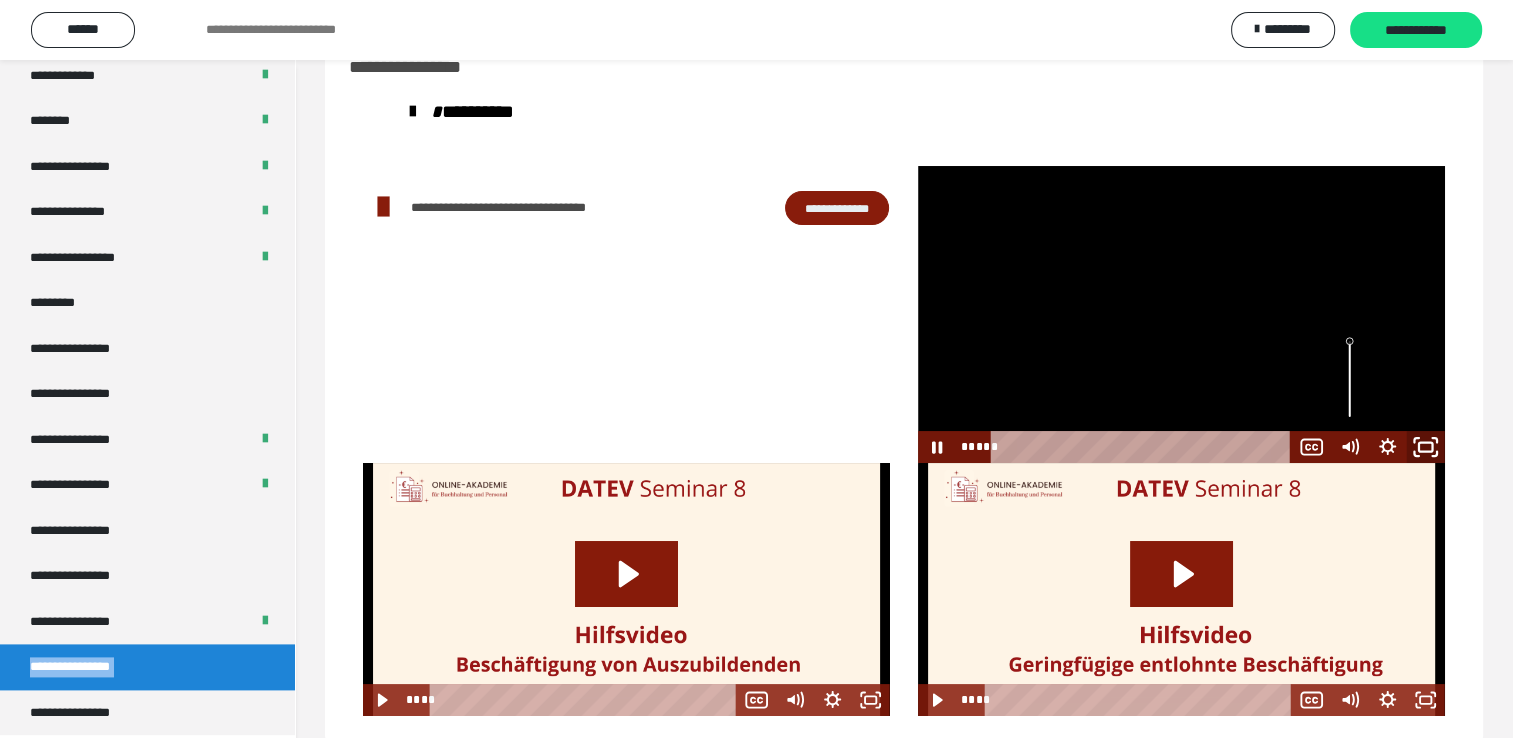 click 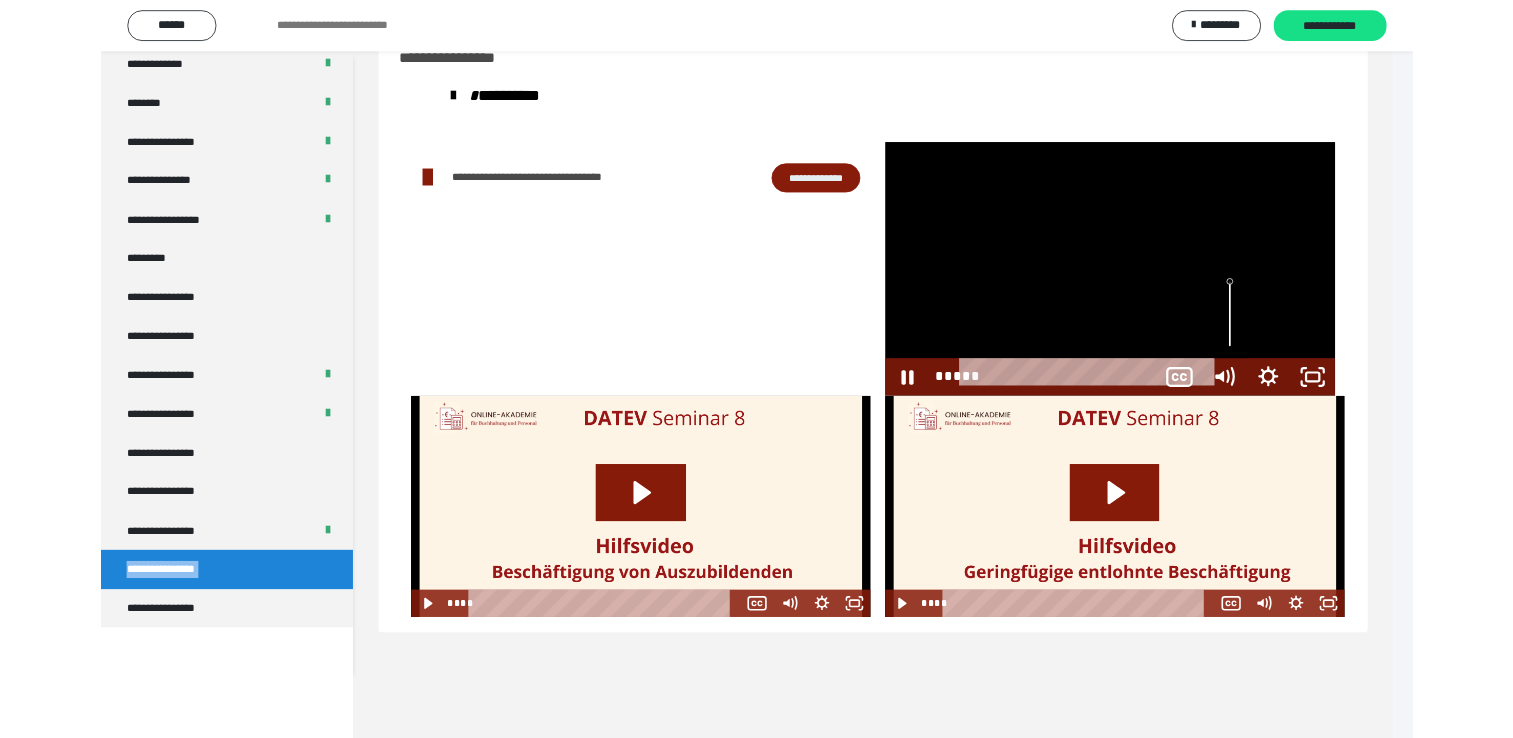 scroll, scrollTop: 2322, scrollLeft: 0, axis: vertical 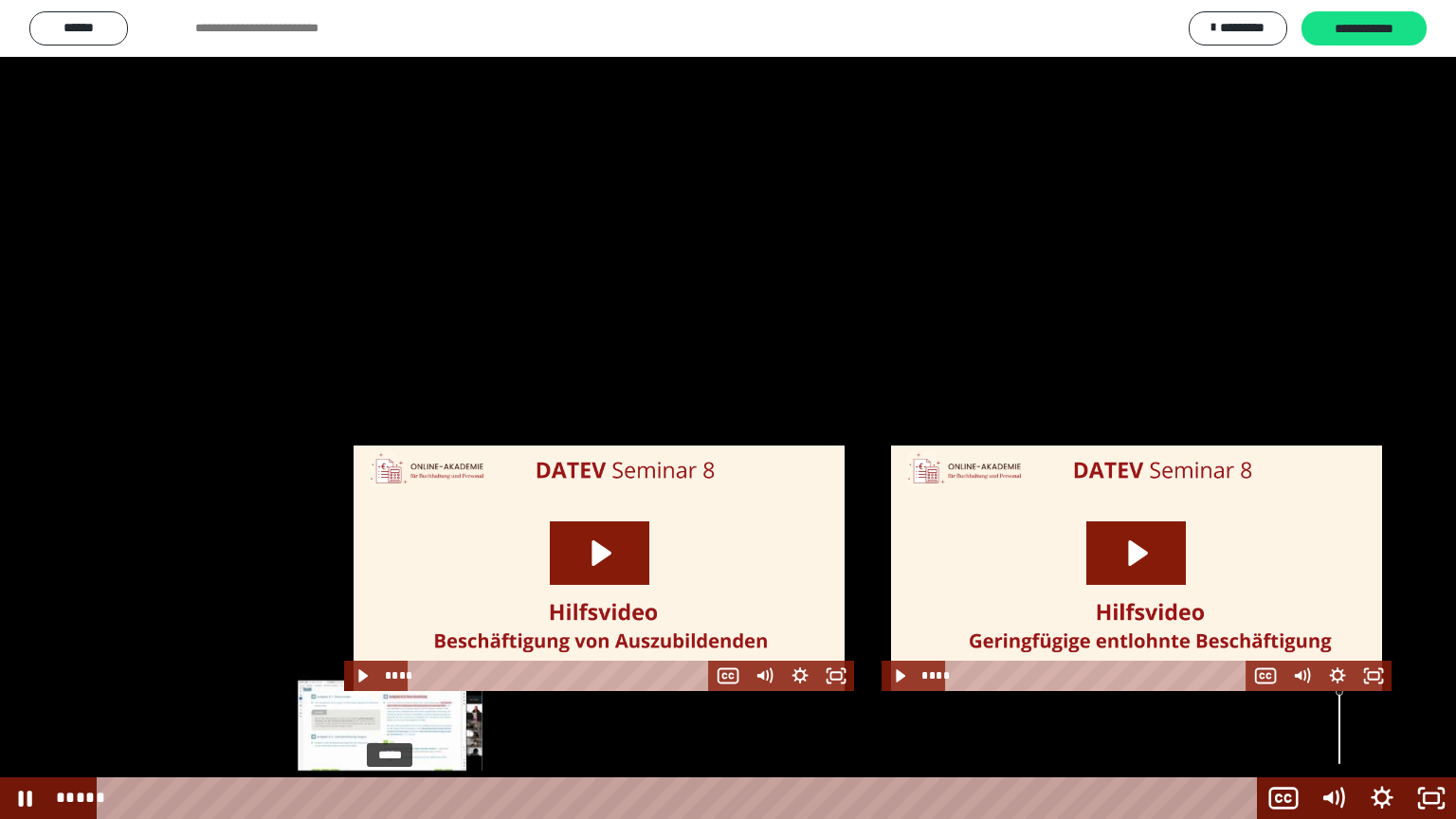 click on "*****" at bounding box center (681, 798) 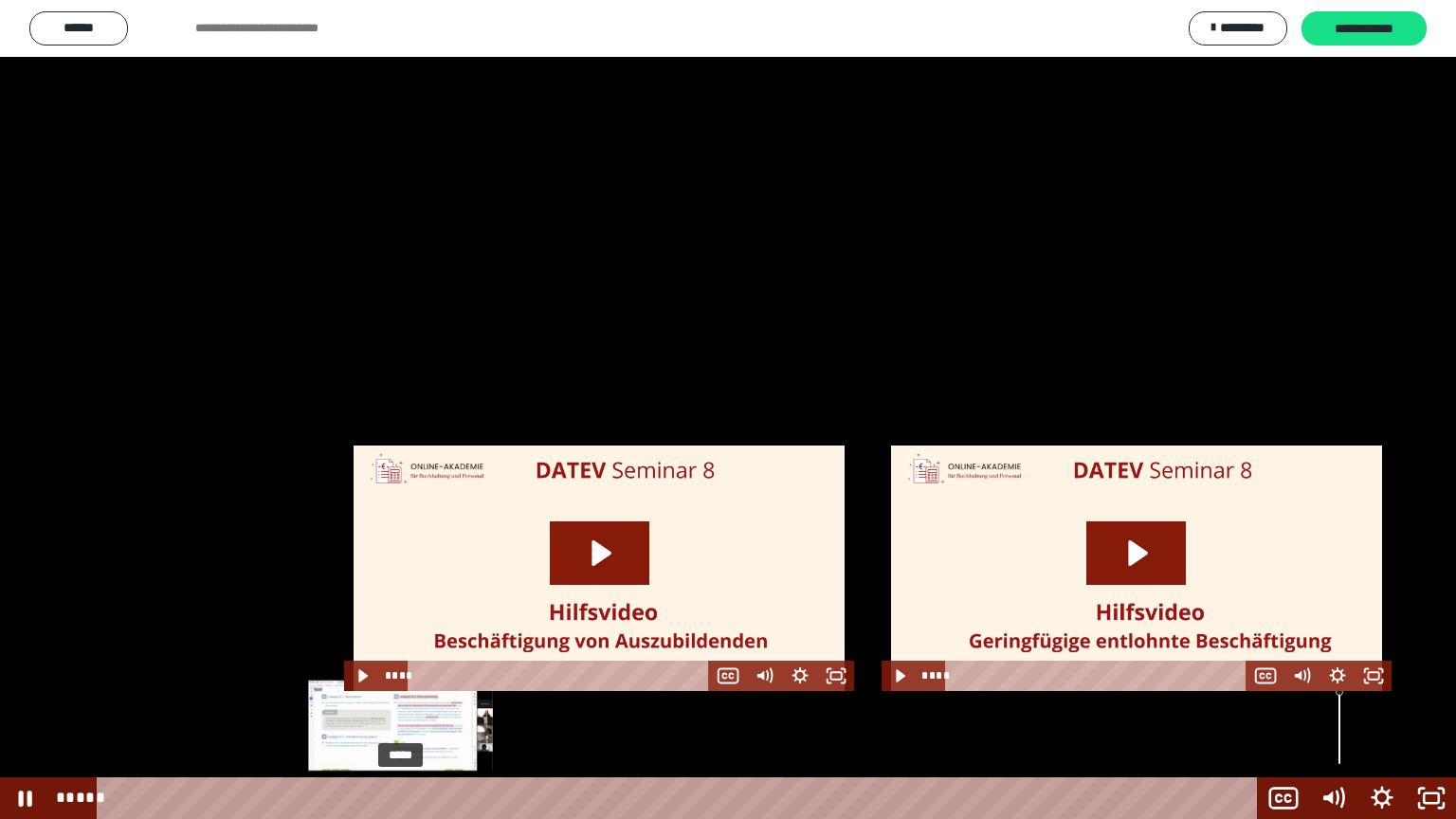 click on "*****" at bounding box center (681, 798) 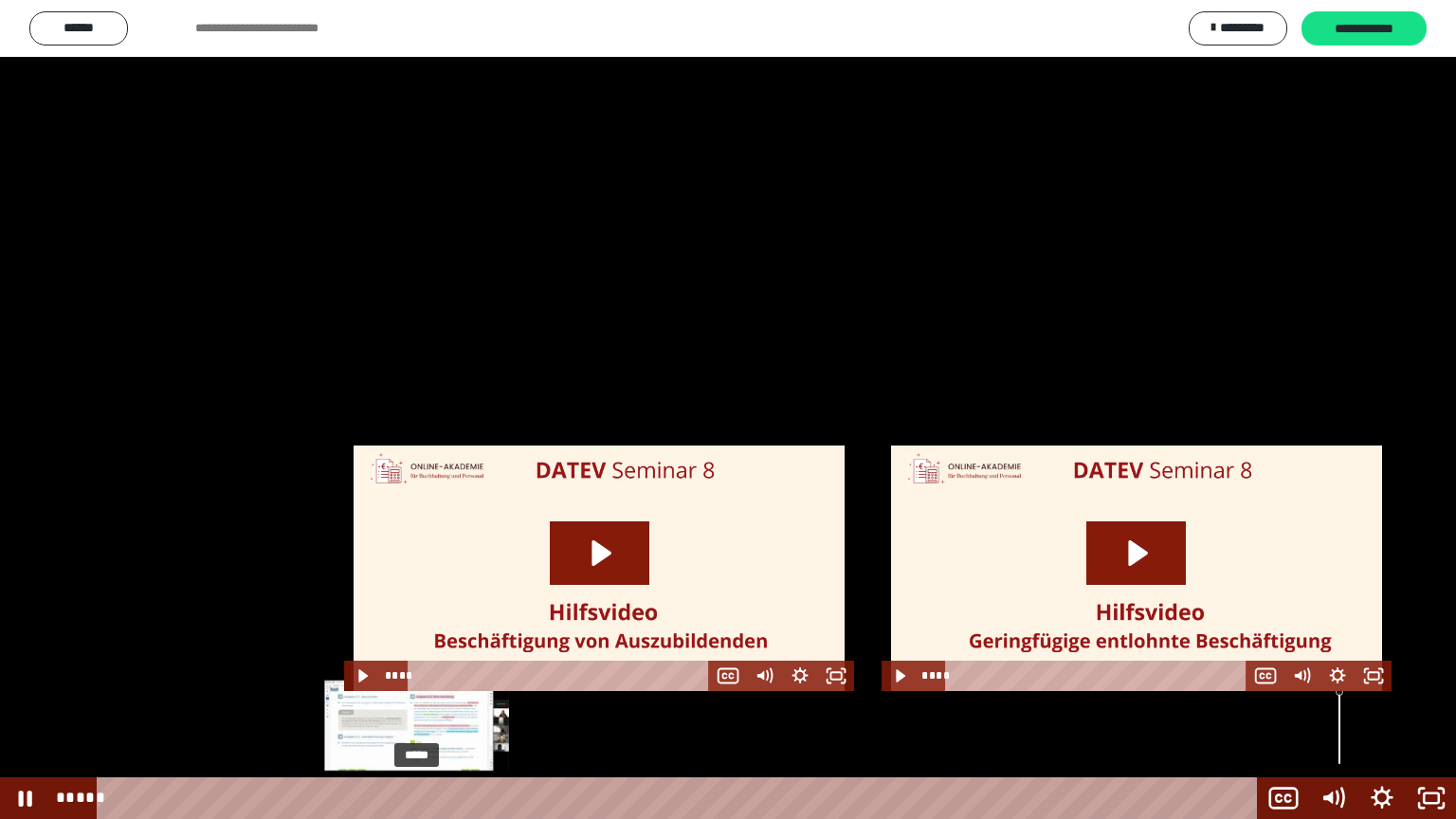 click on "*****" at bounding box center (681, 798) 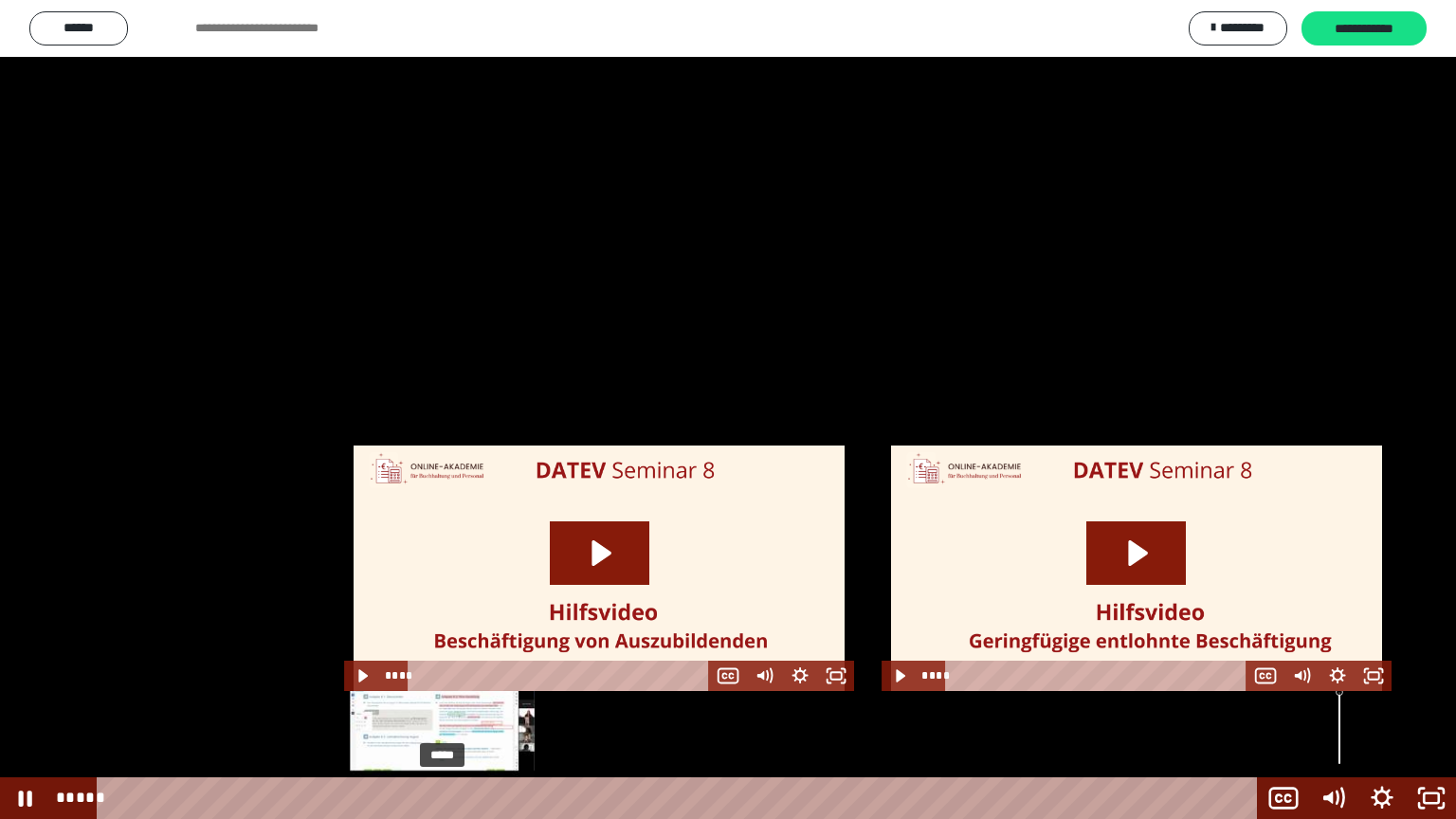 click on "*****" at bounding box center [681, 798] 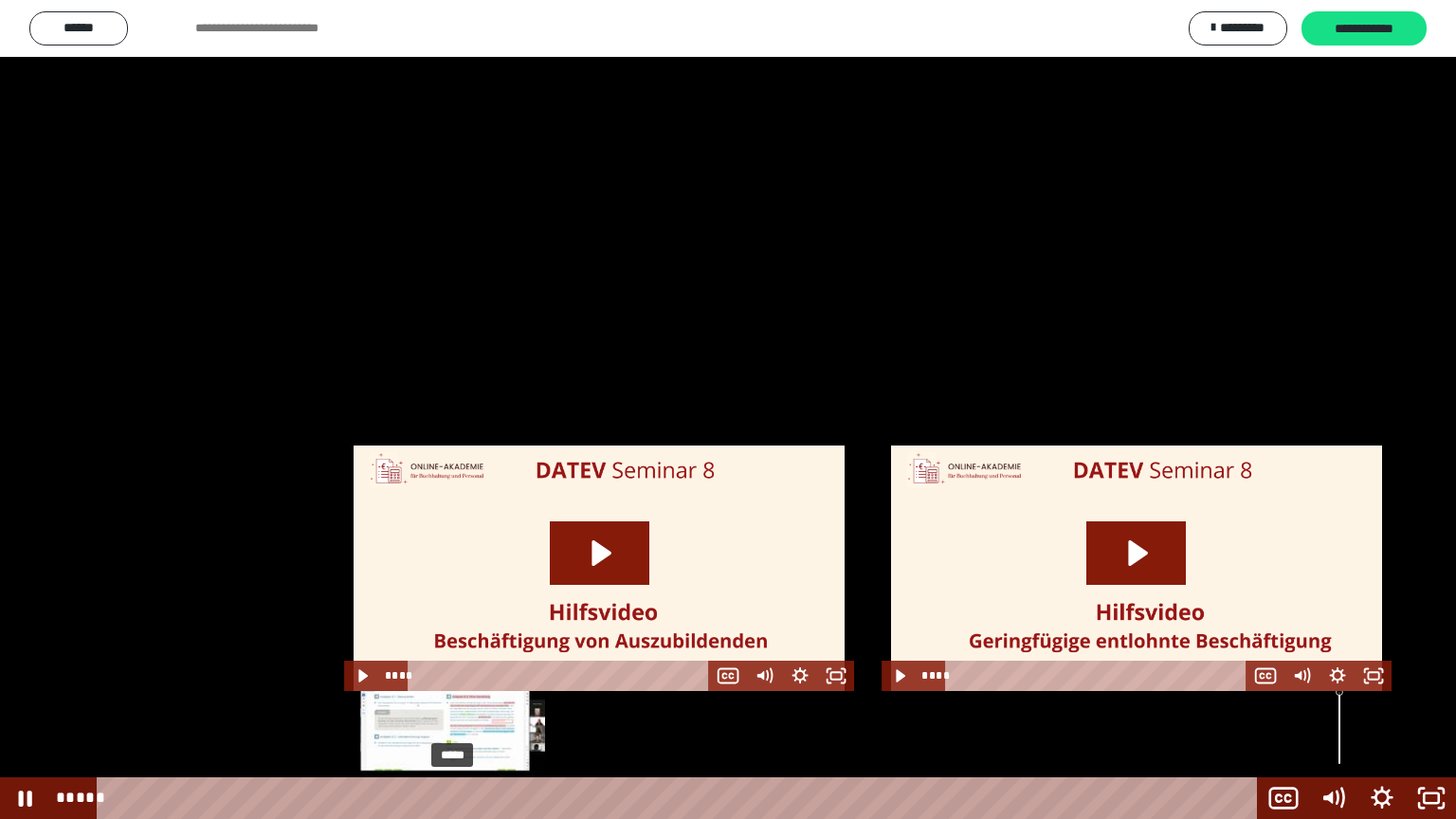 click on "*****" at bounding box center [681, 798] 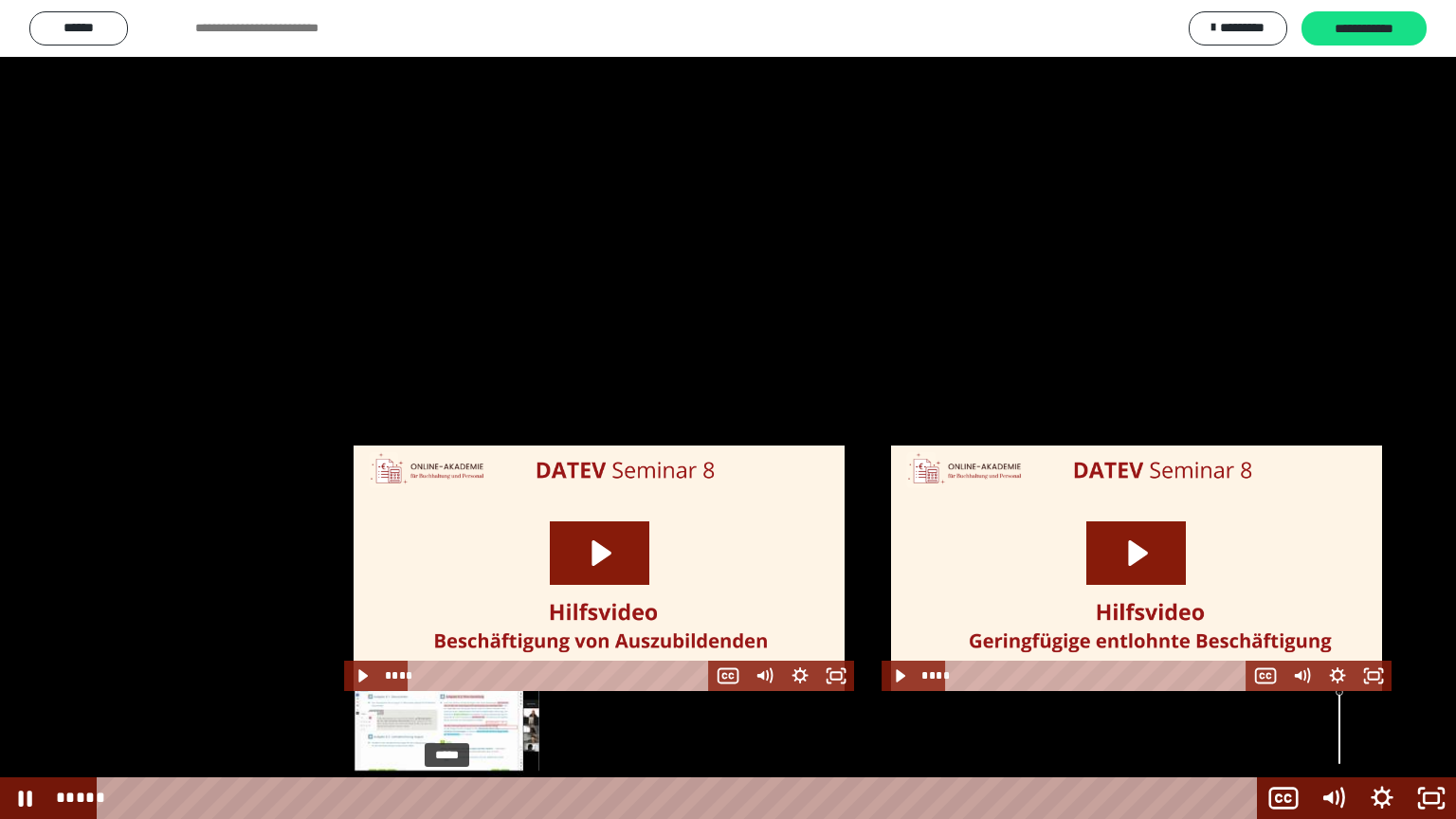 click on "*****" at bounding box center (681, 798) 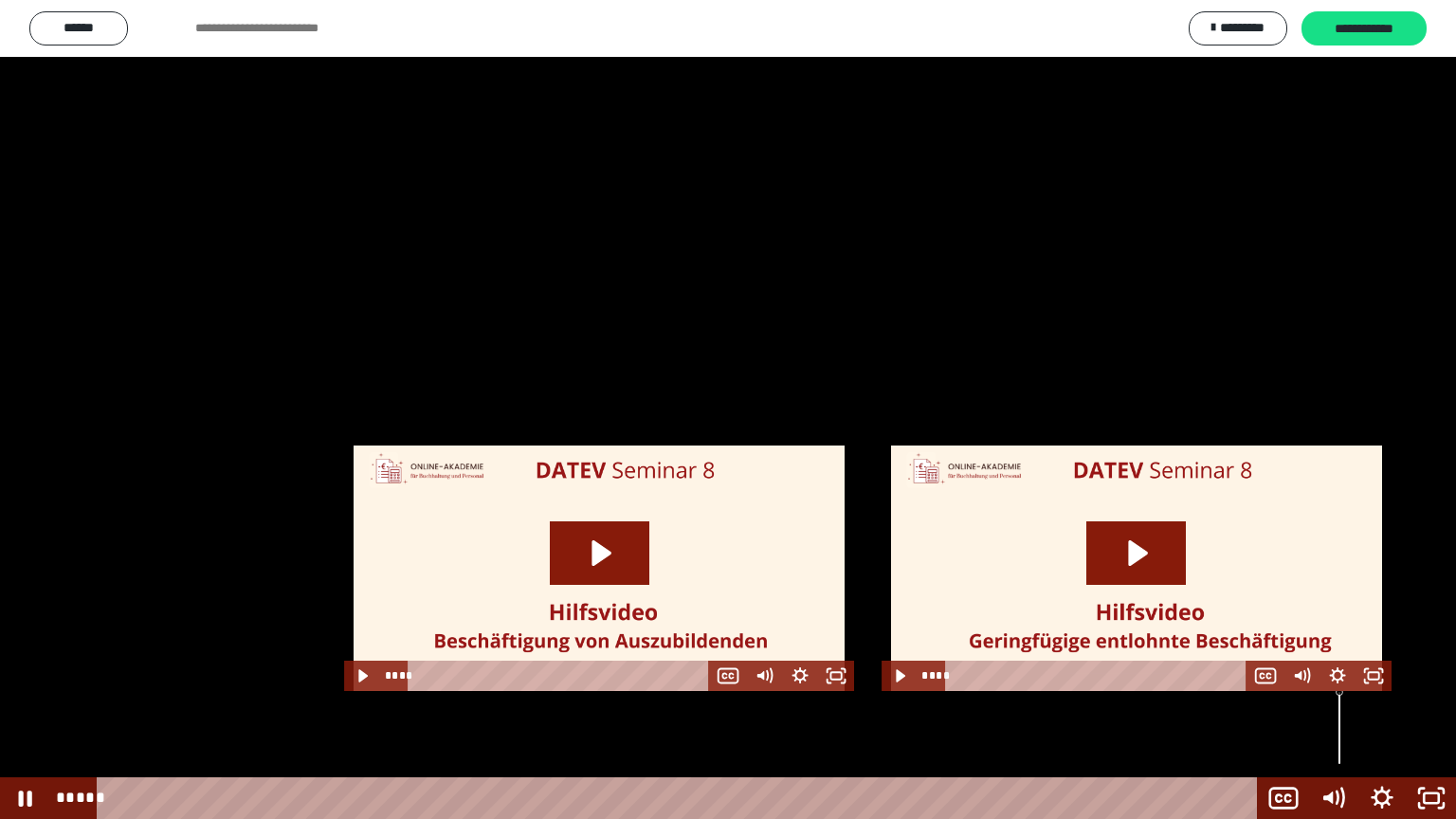 click at bounding box center (728, 410) 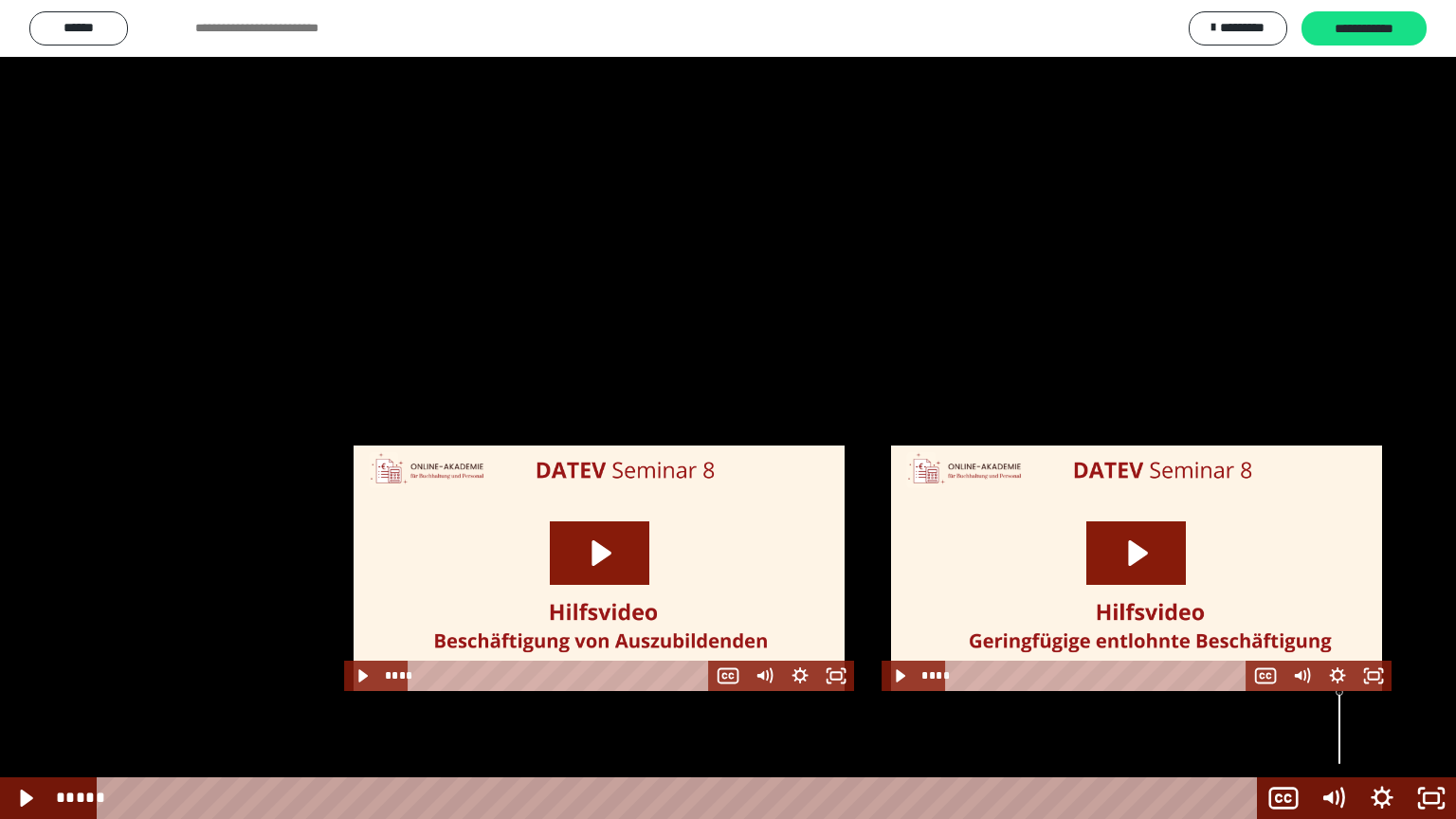 click at bounding box center [728, 410] 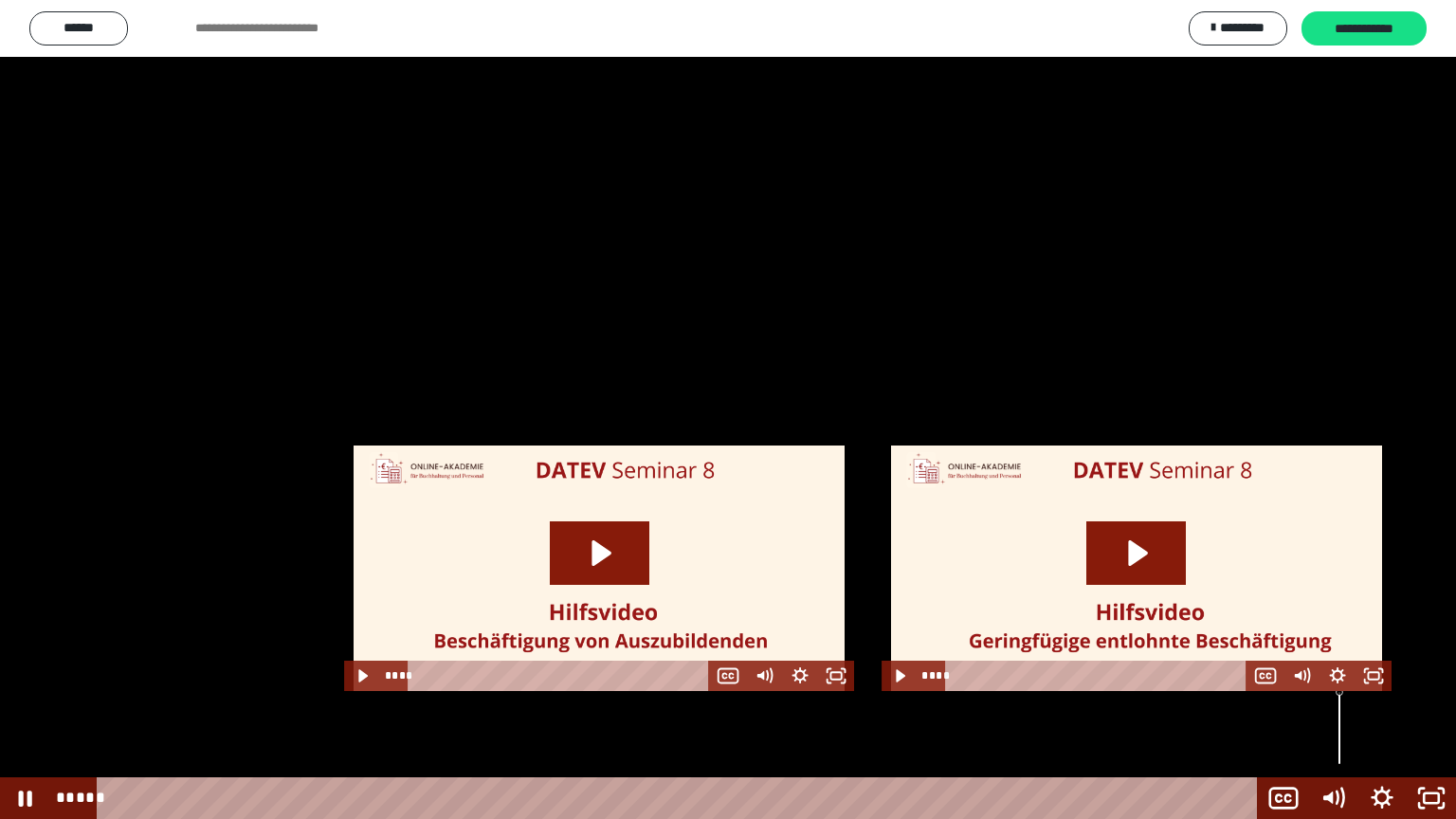 click at bounding box center [728, 410] 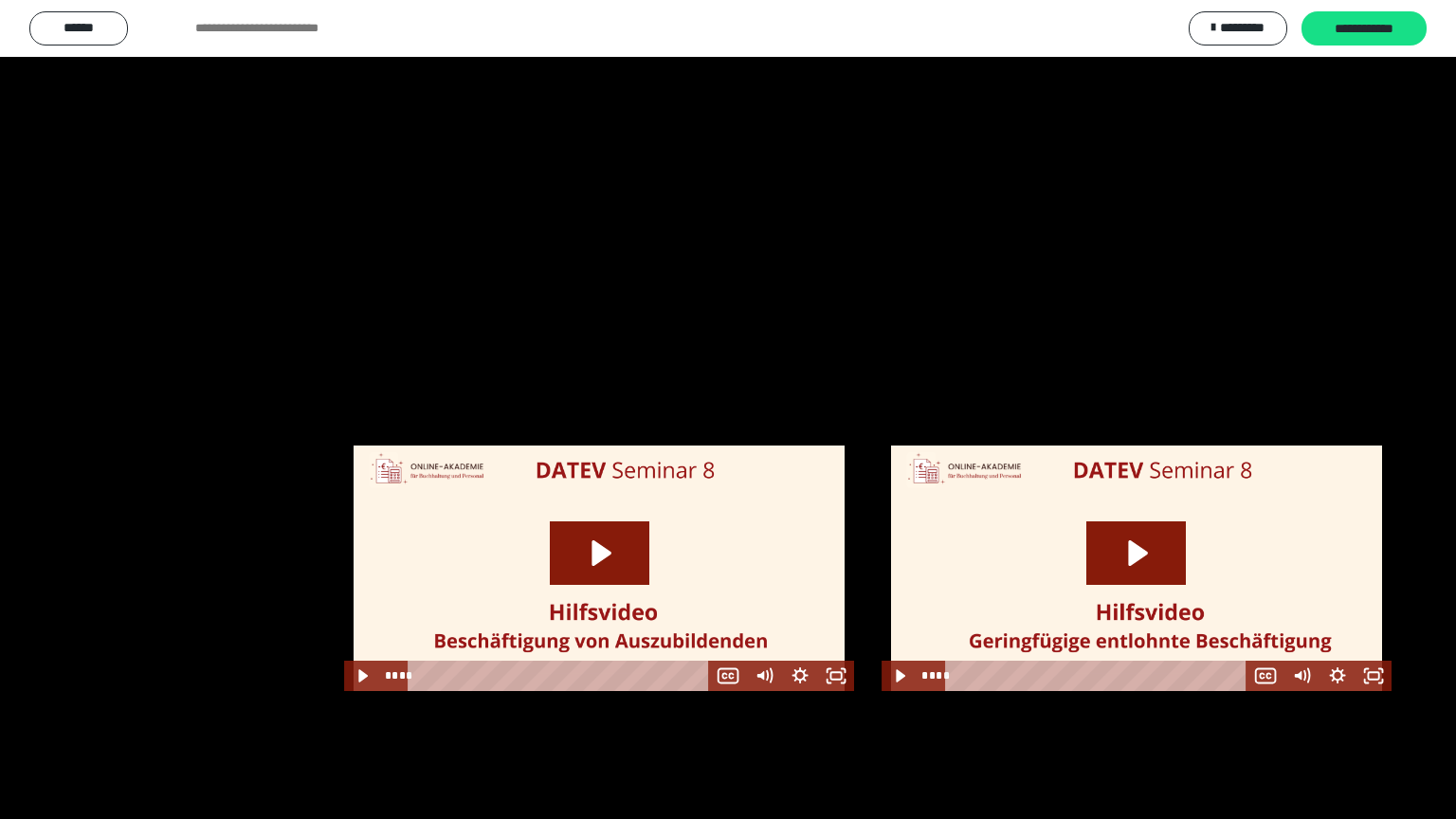 click at bounding box center (728, 410) 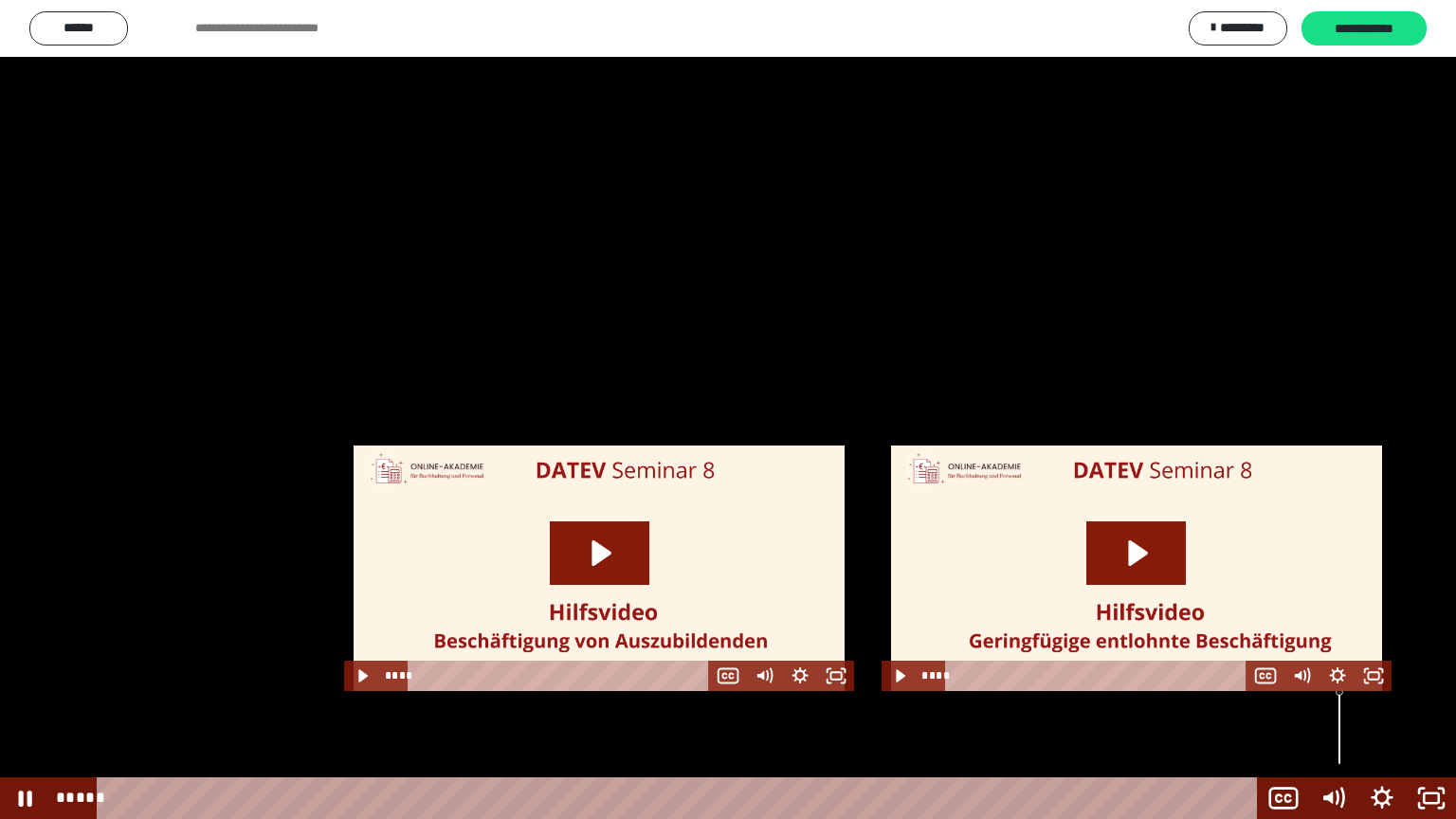 click at bounding box center (728, 410) 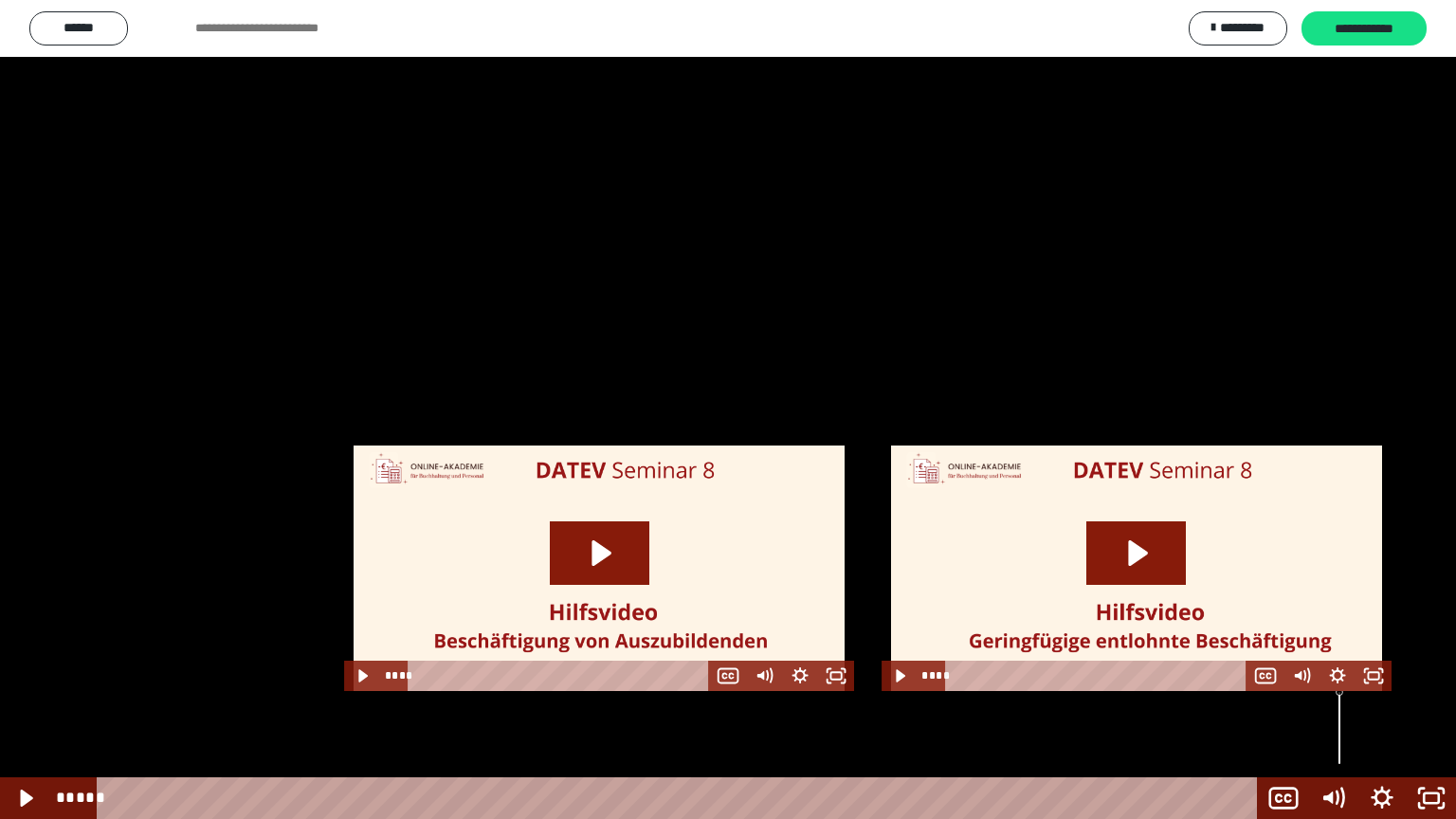 type 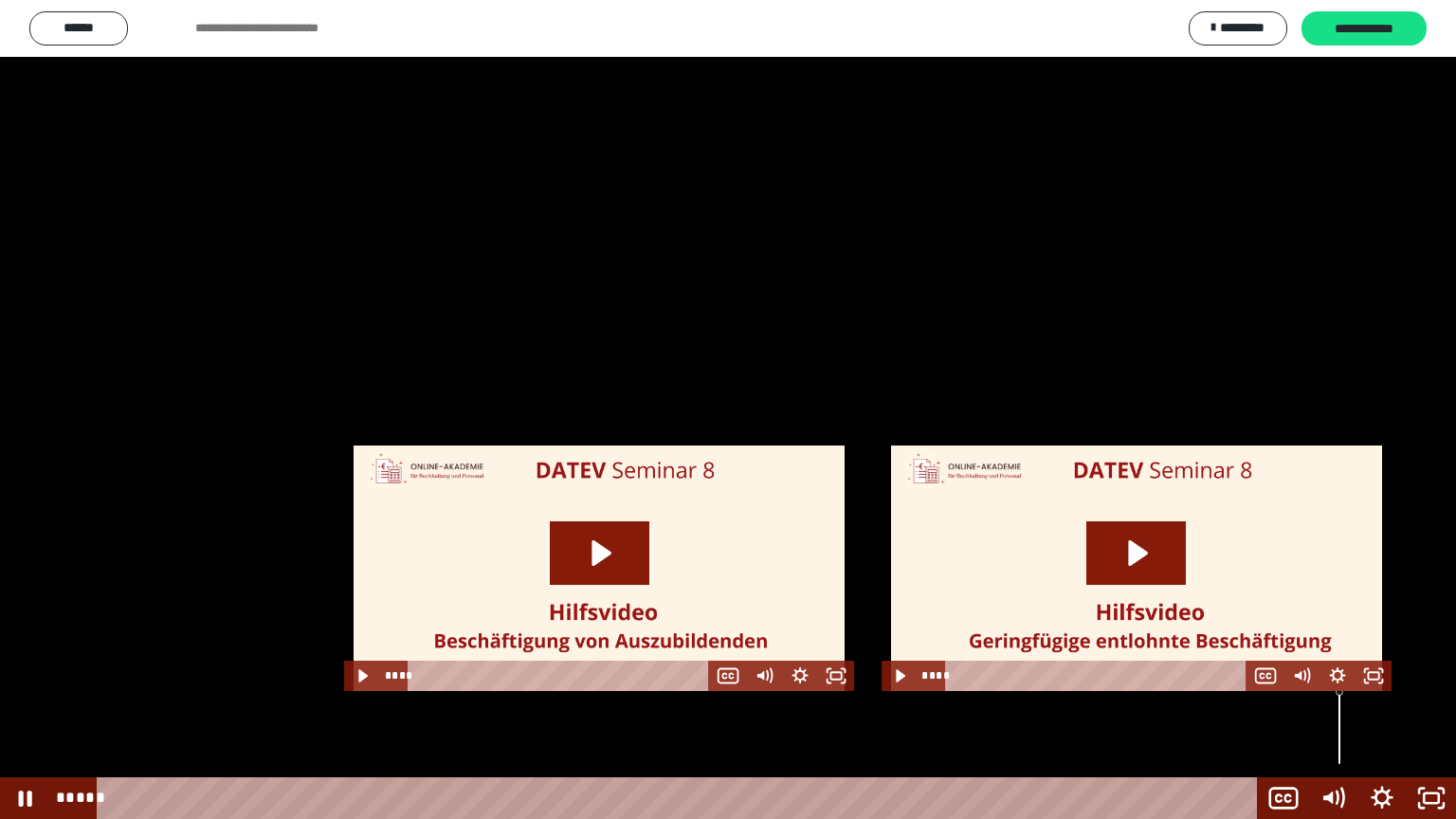 click at bounding box center (728, 410) 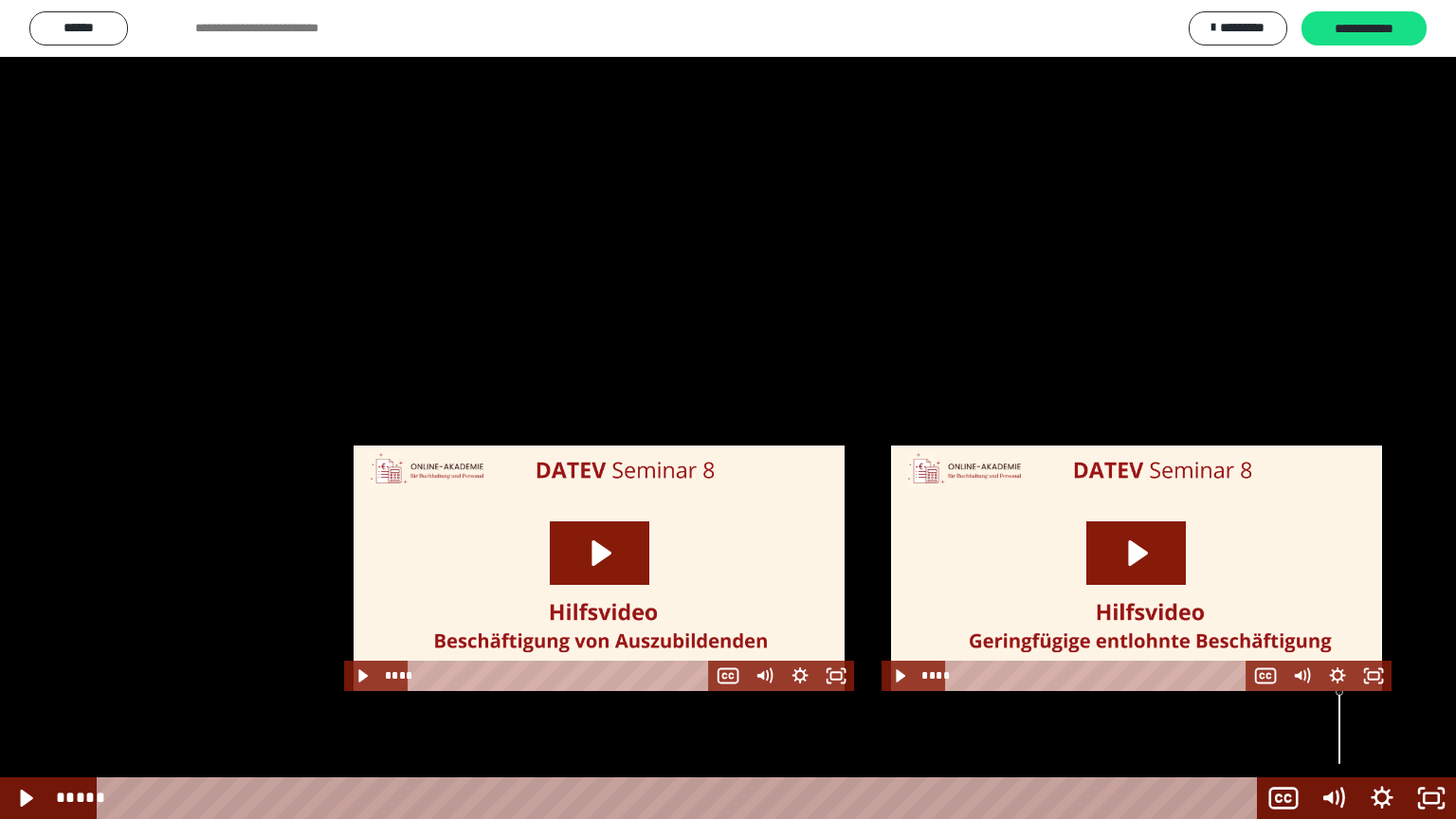 click at bounding box center [0, 0] 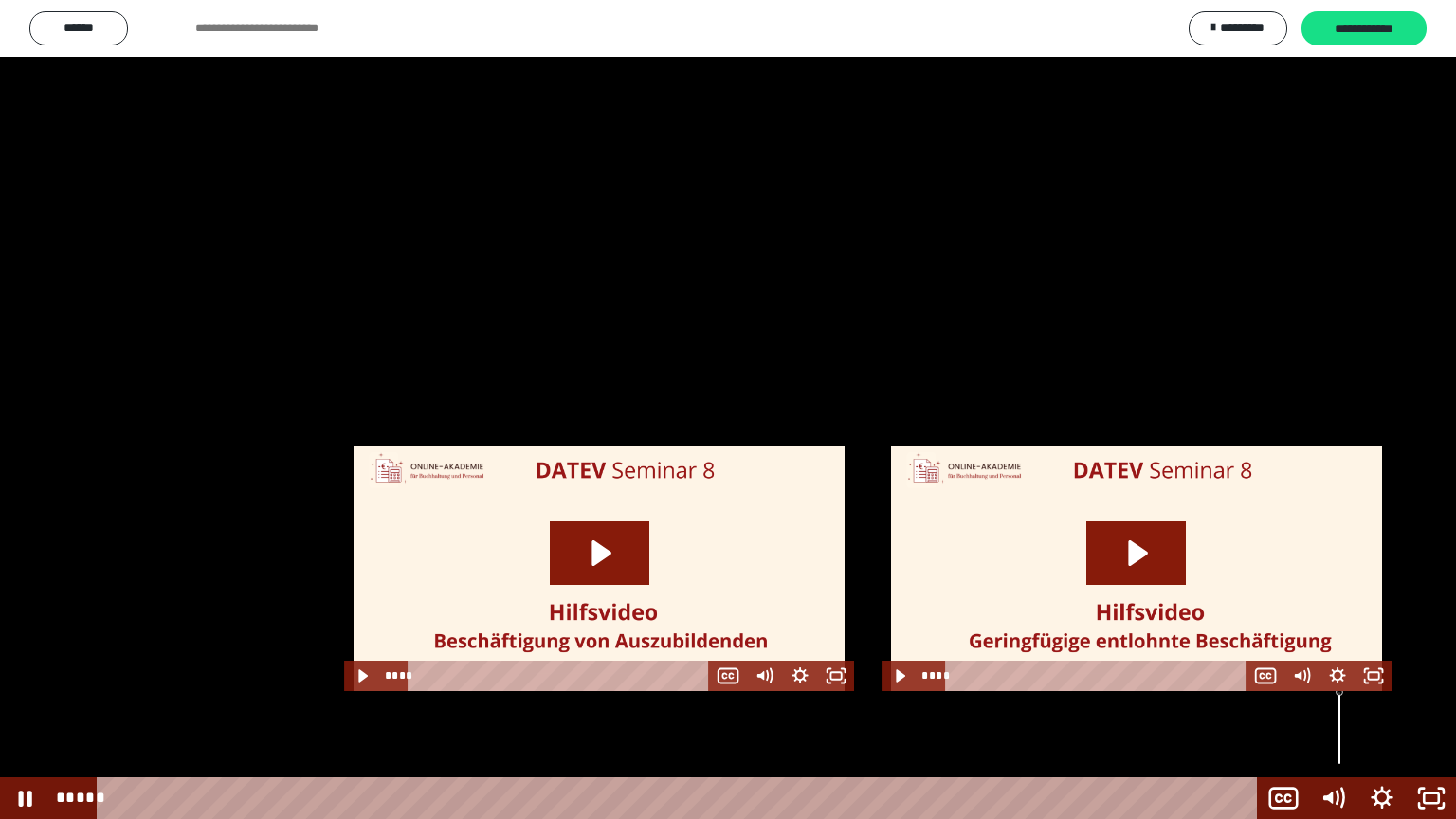 click at bounding box center [728, 410] 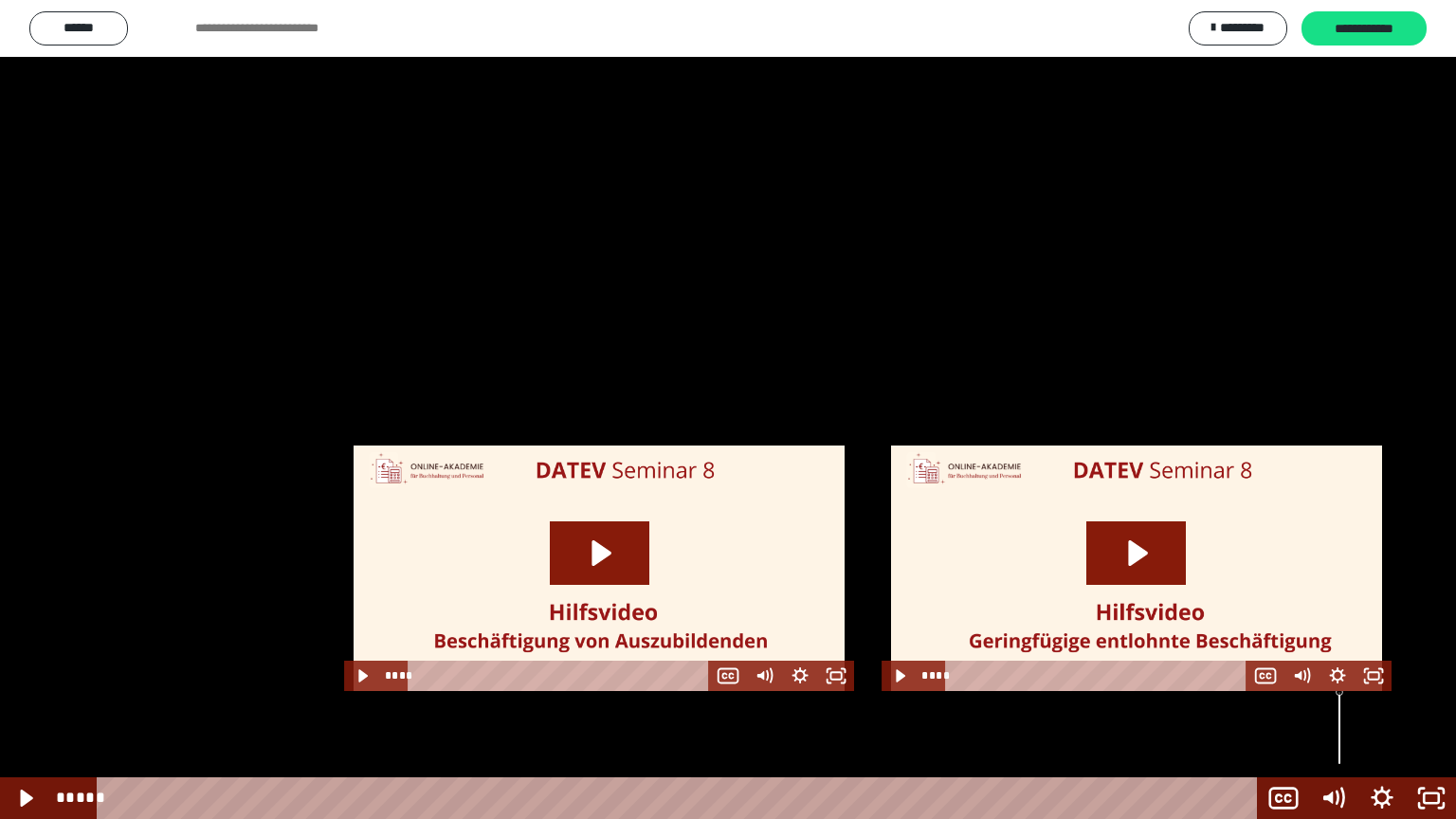 click at bounding box center (0, 0) 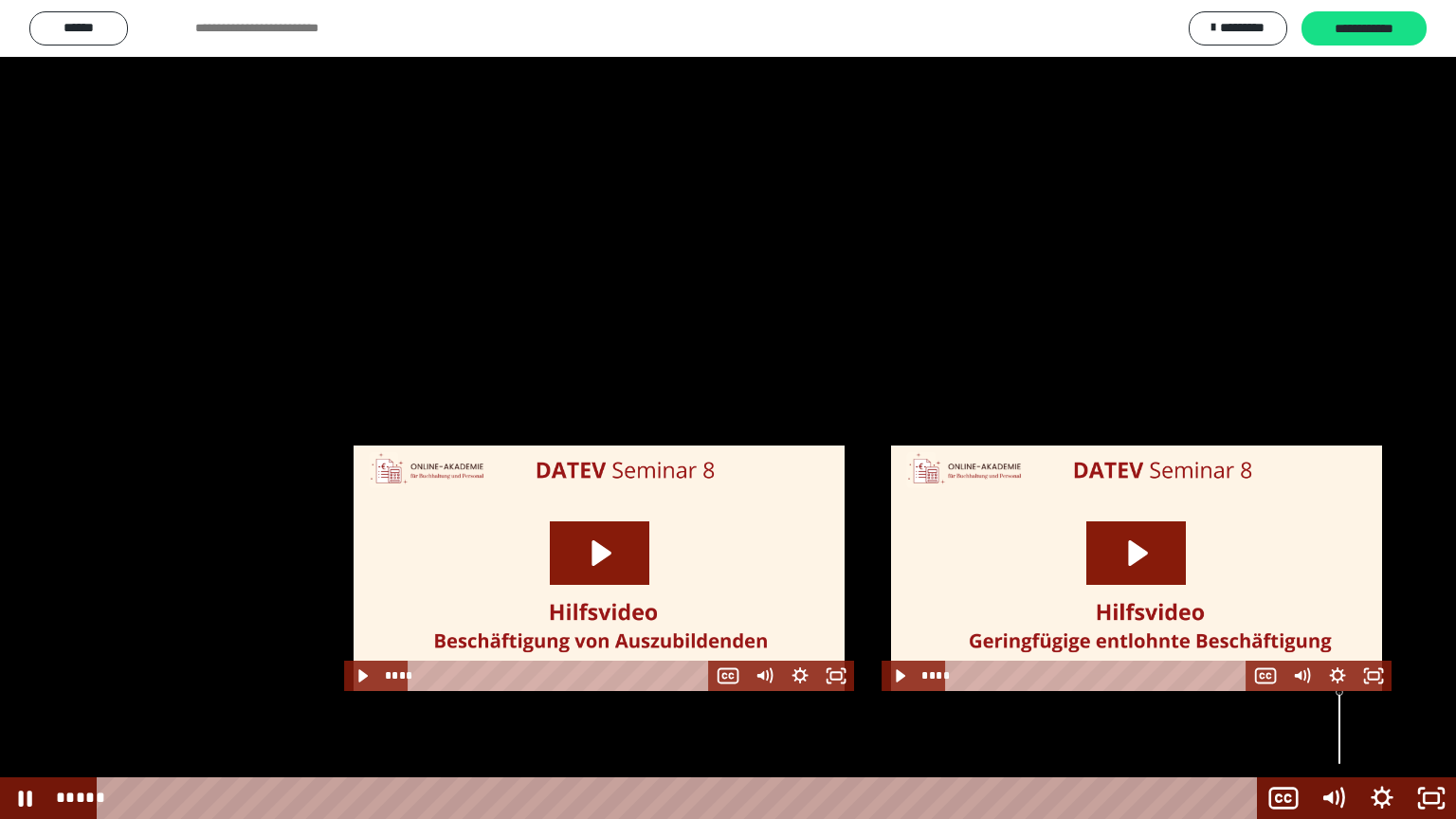 click at bounding box center [728, 410] 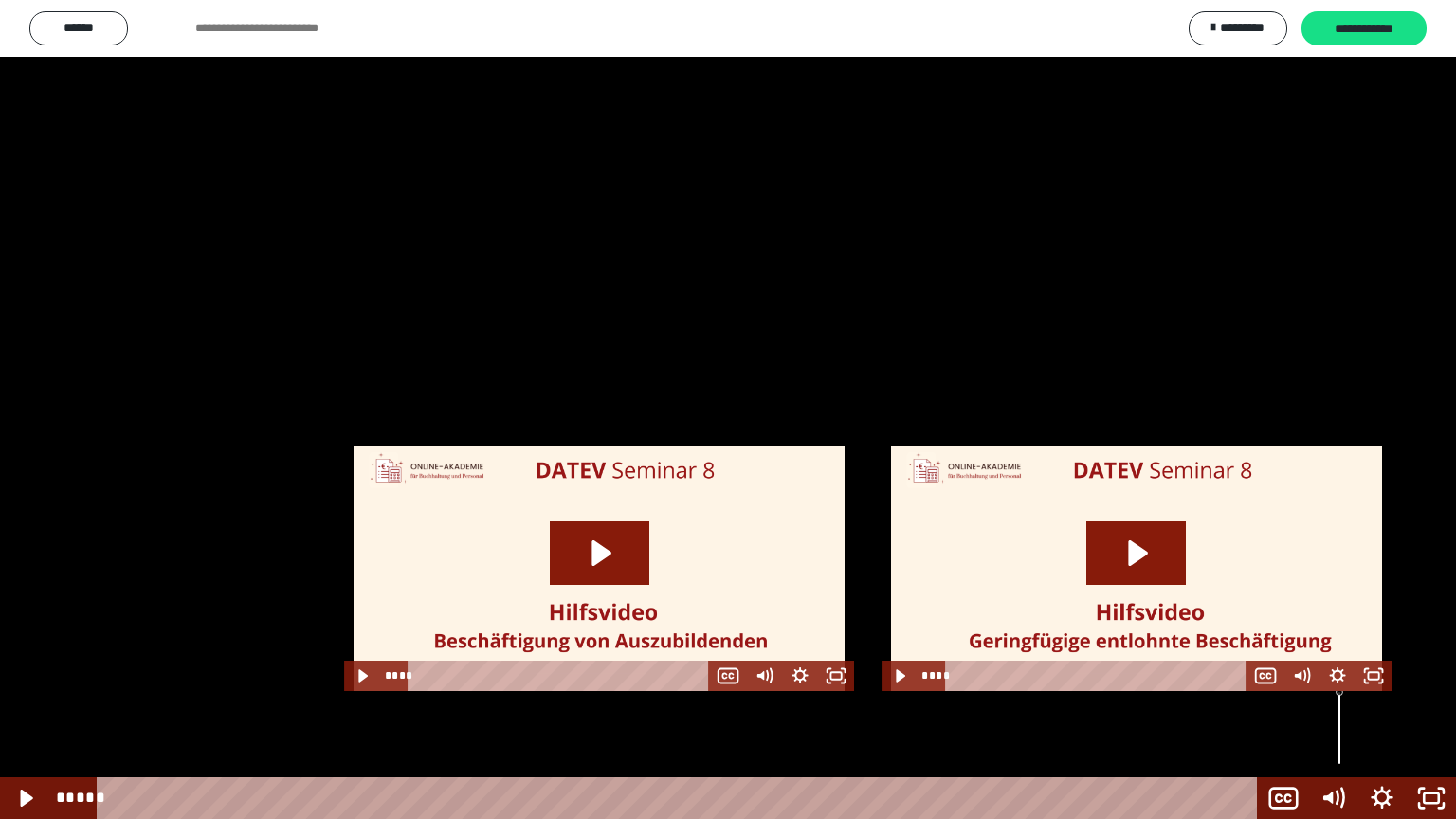 click at bounding box center [0, 0] 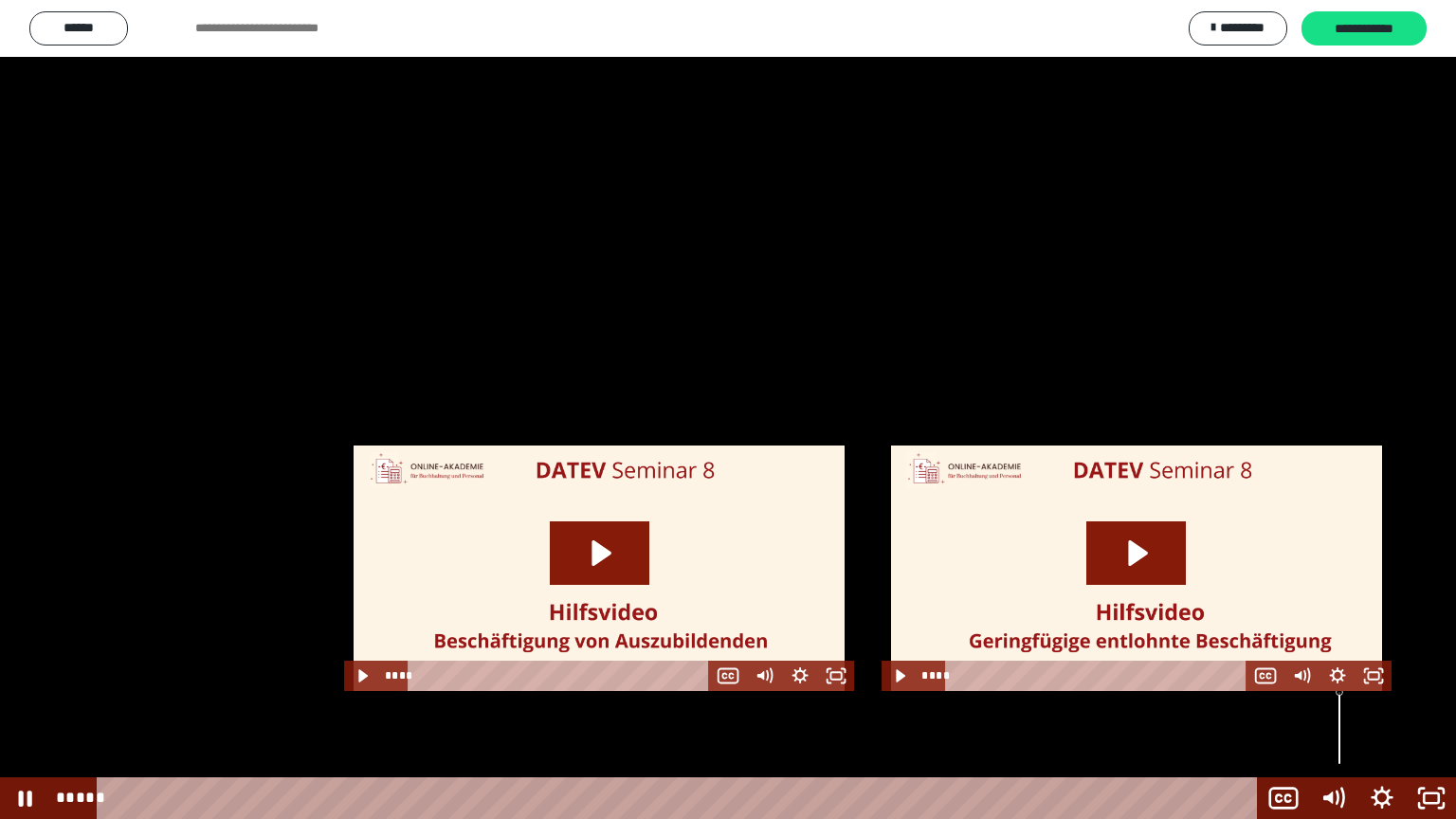 click at bounding box center [728, 410] 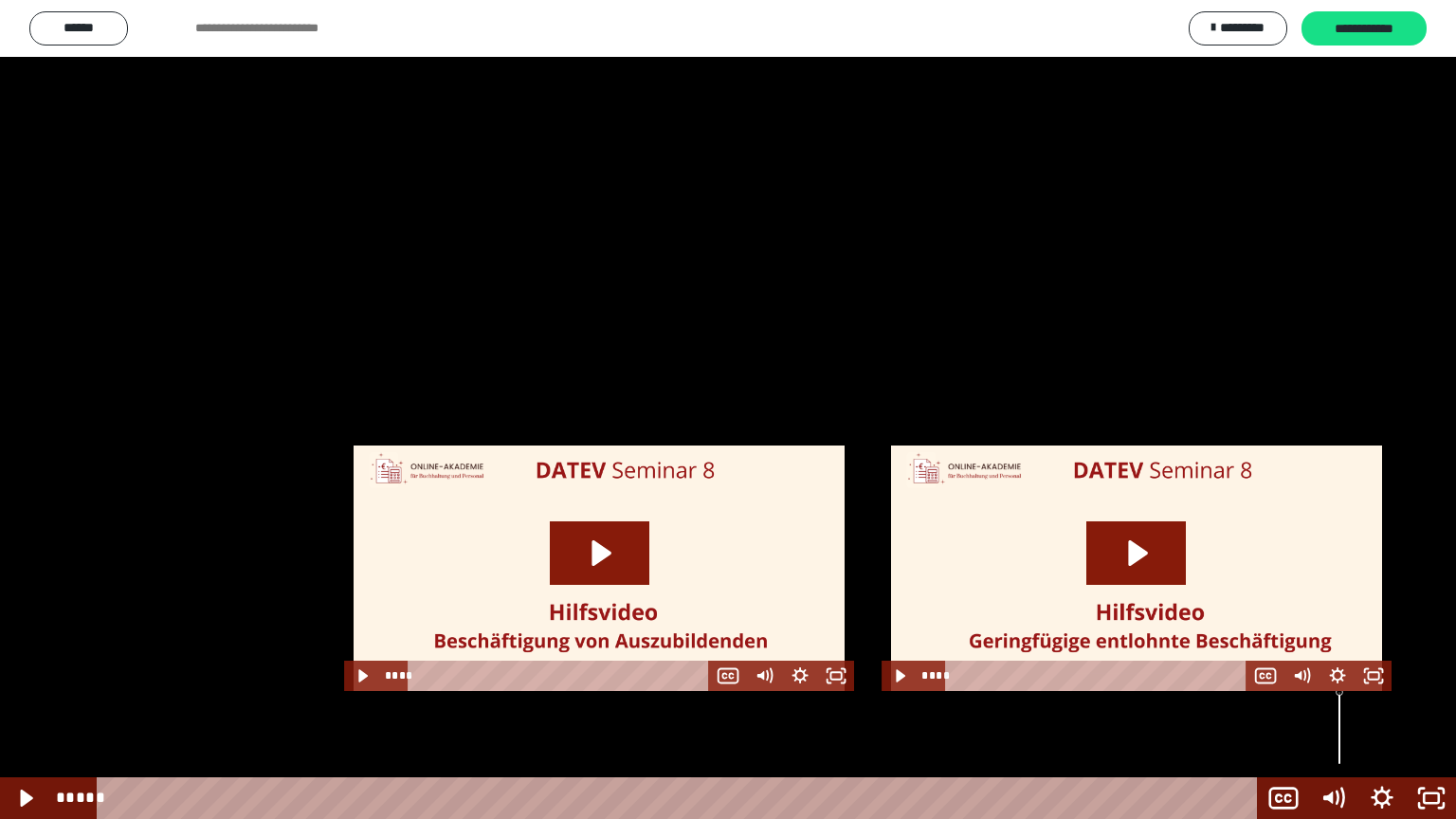 click at bounding box center [0, 0] 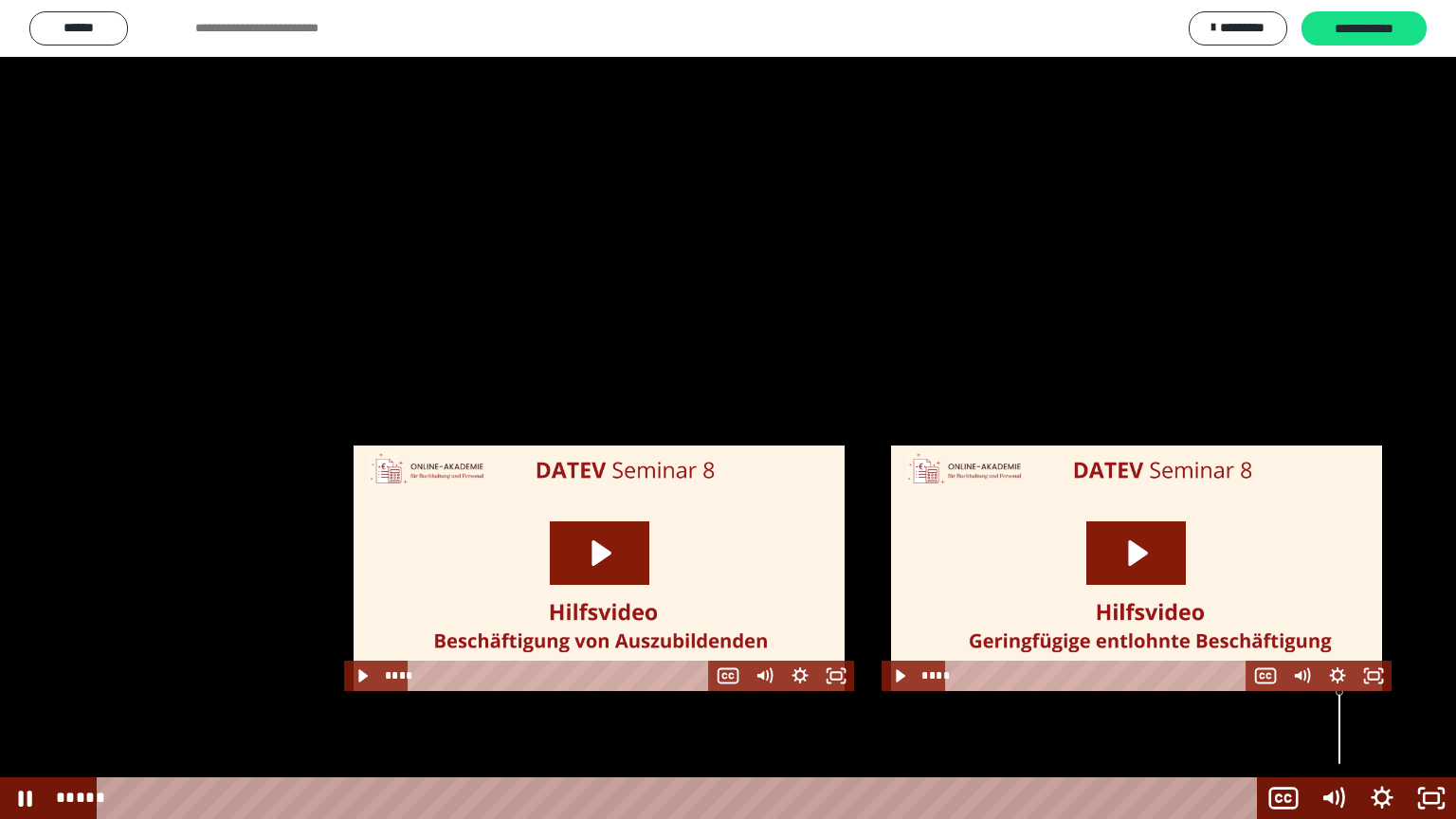 click at bounding box center (728, 410) 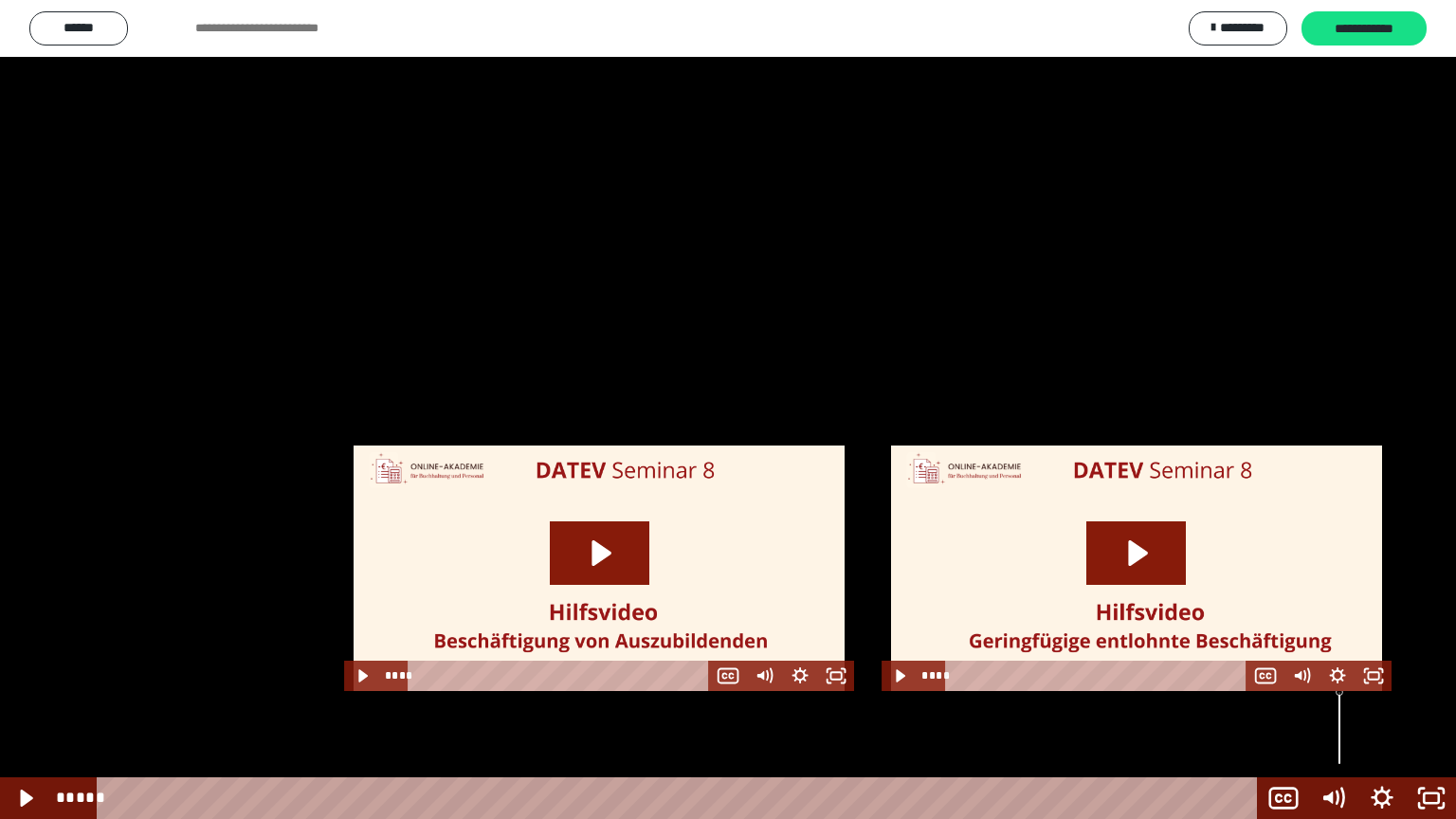 click at bounding box center (0, 0) 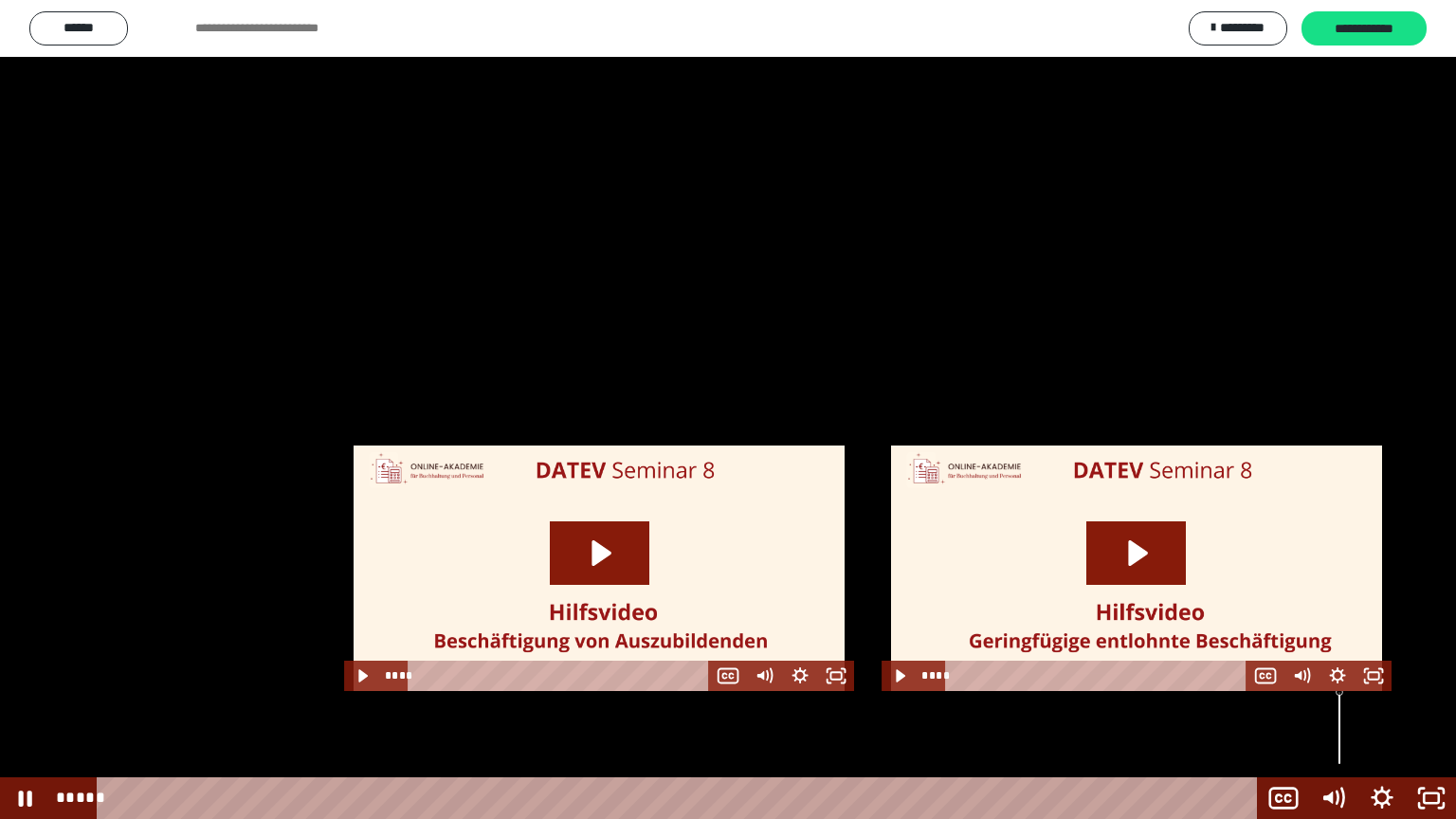 click at bounding box center [728, 410] 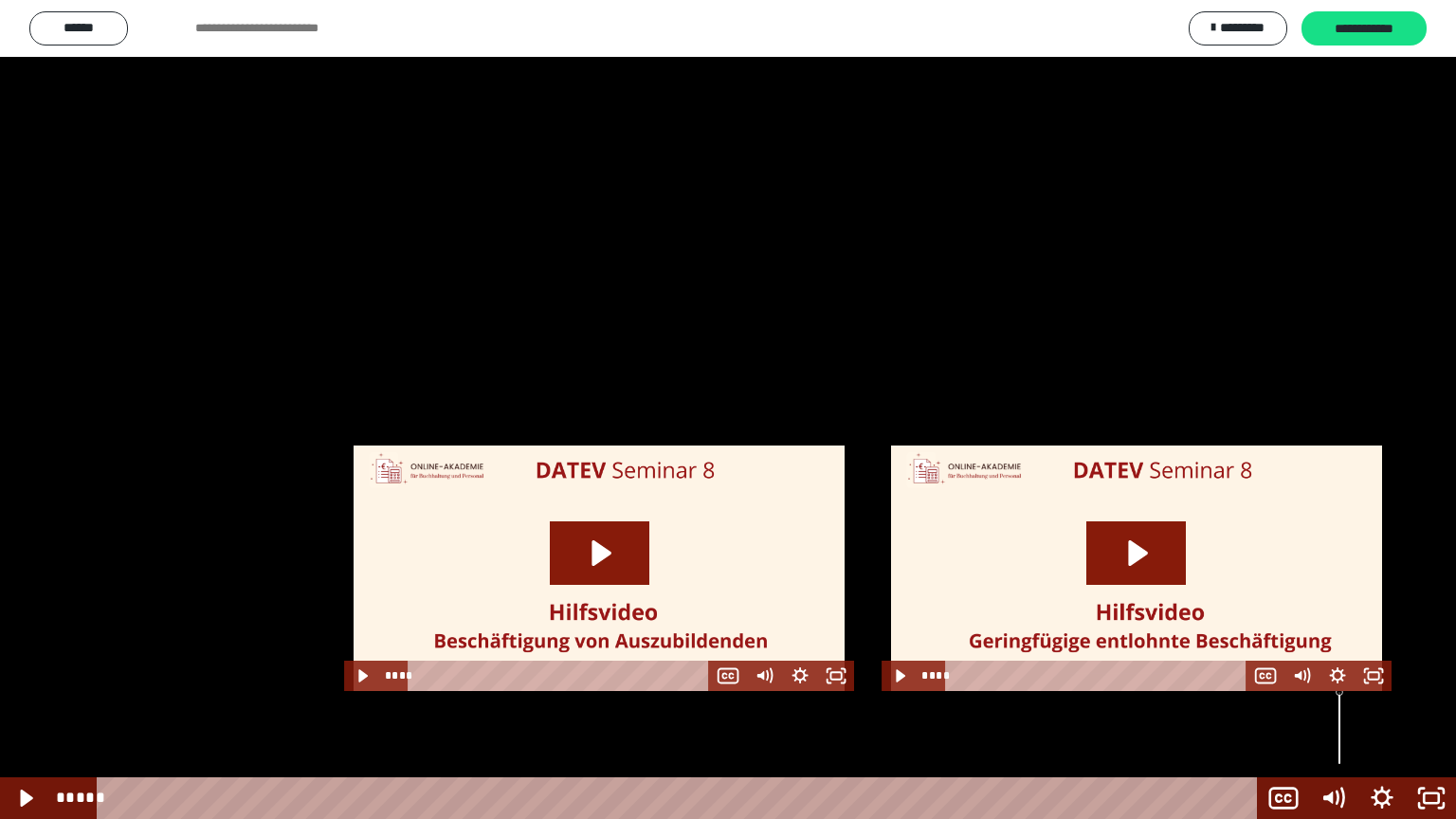 click at bounding box center (0, 0) 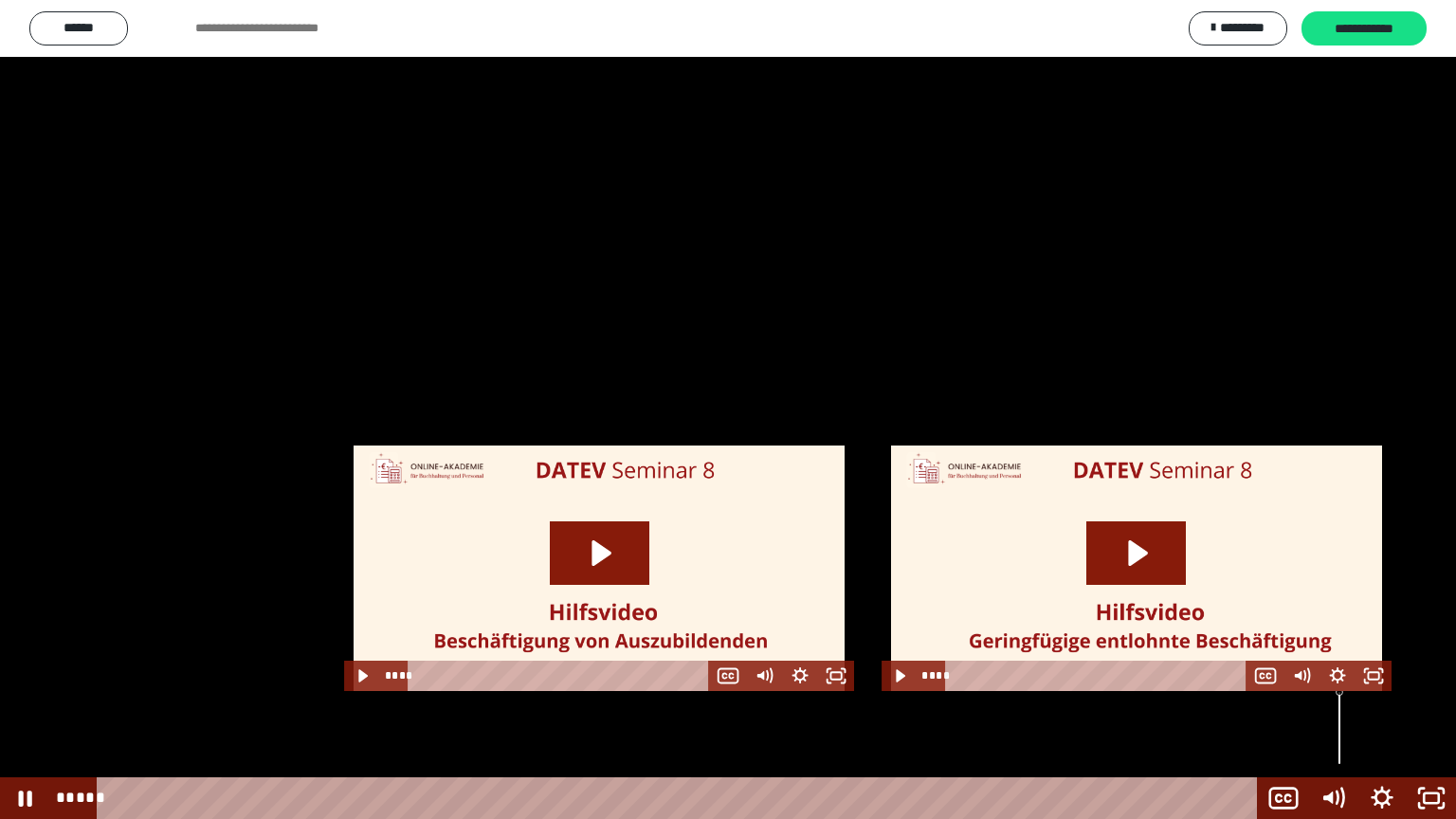 click at bounding box center (728, 410) 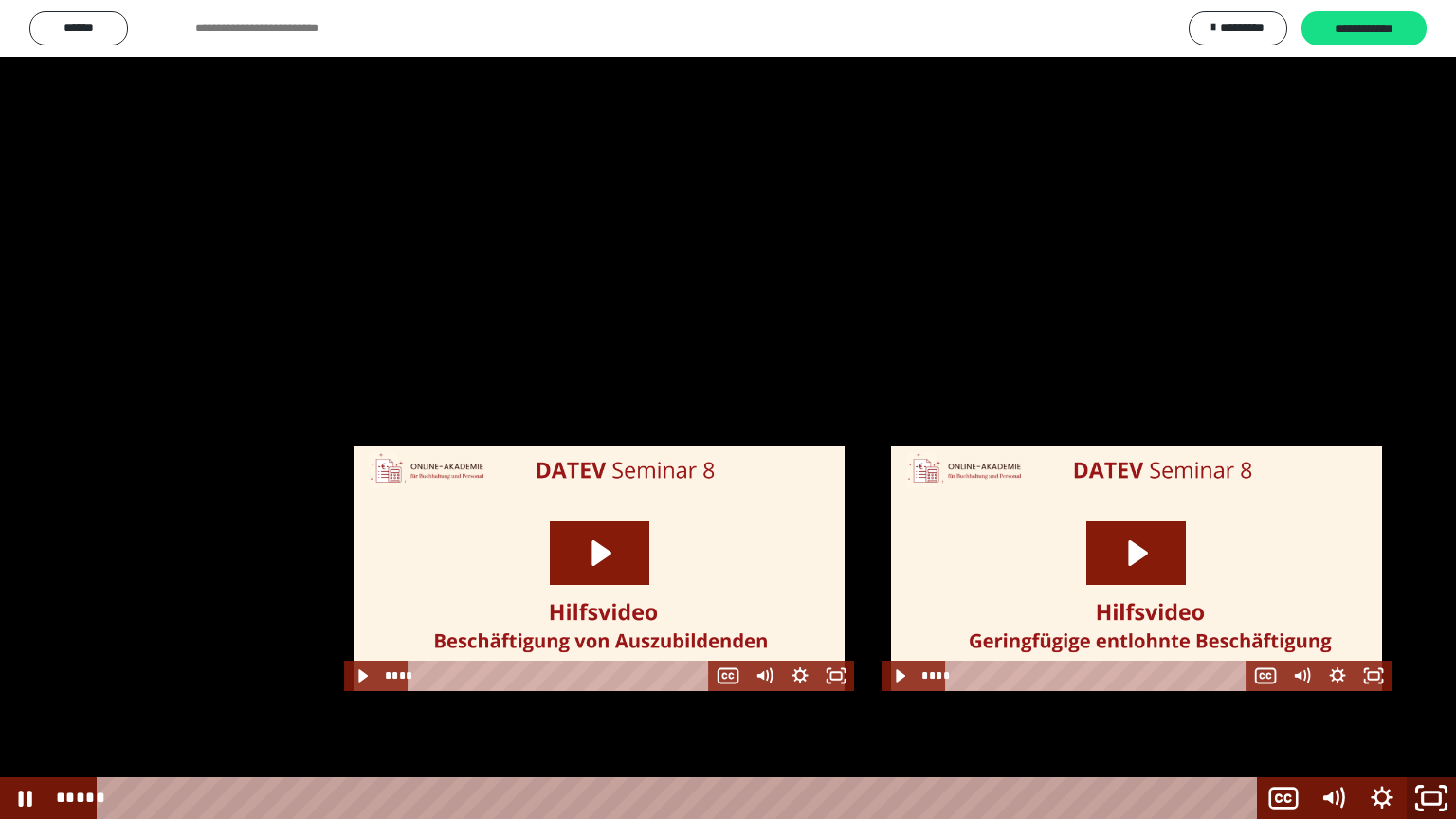 click 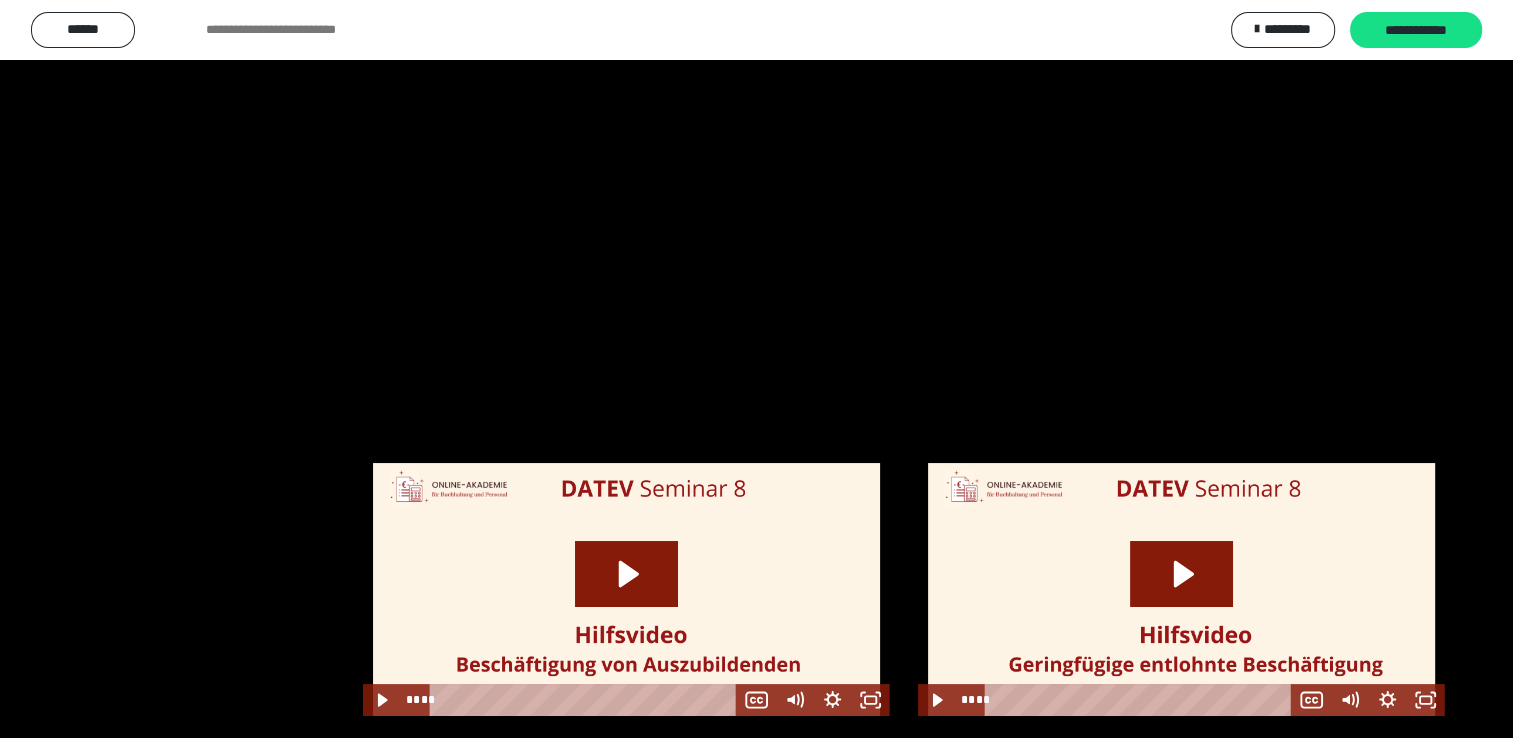 scroll, scrollTop: 2448, scrollLeft: 0, axis: vertical 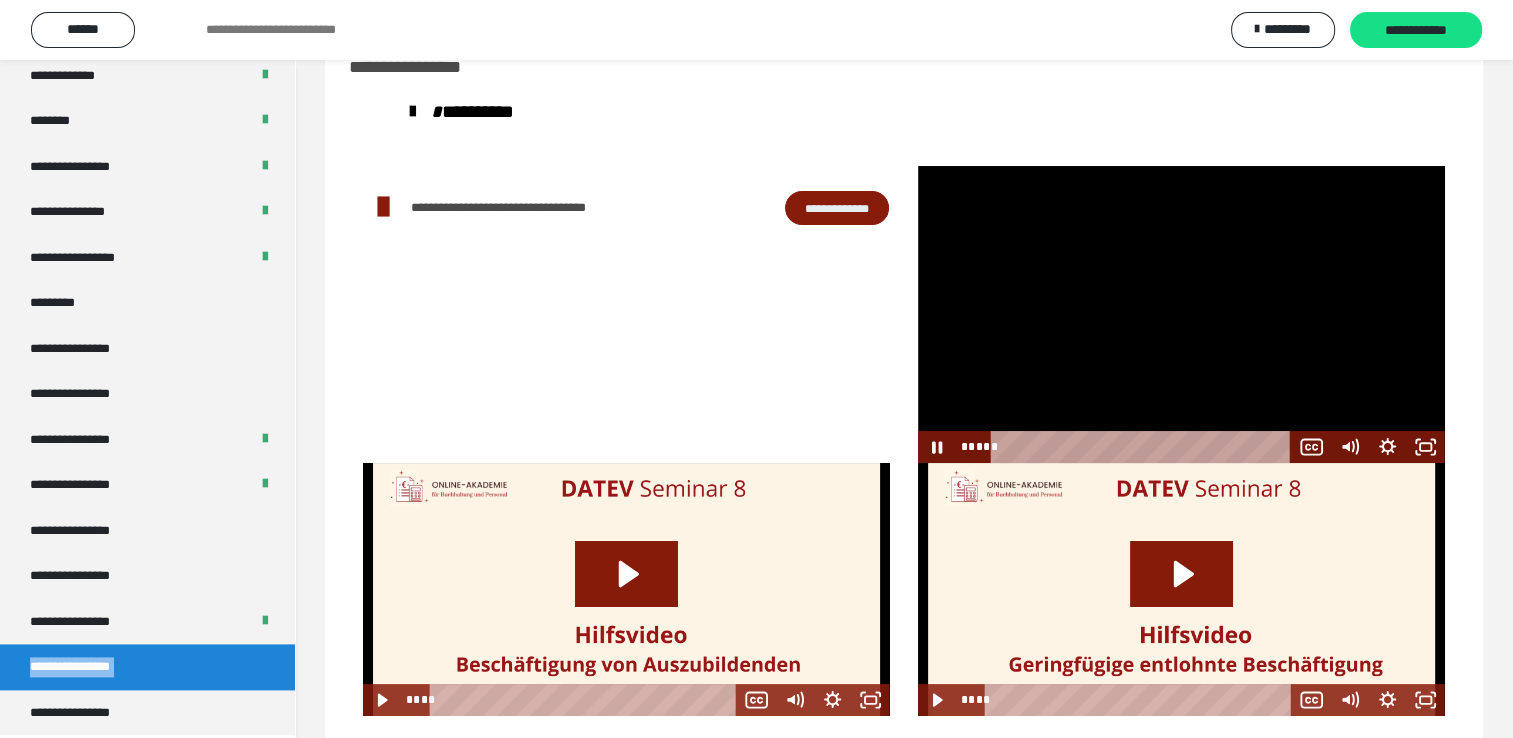 click at bounding box center [1181, 314] 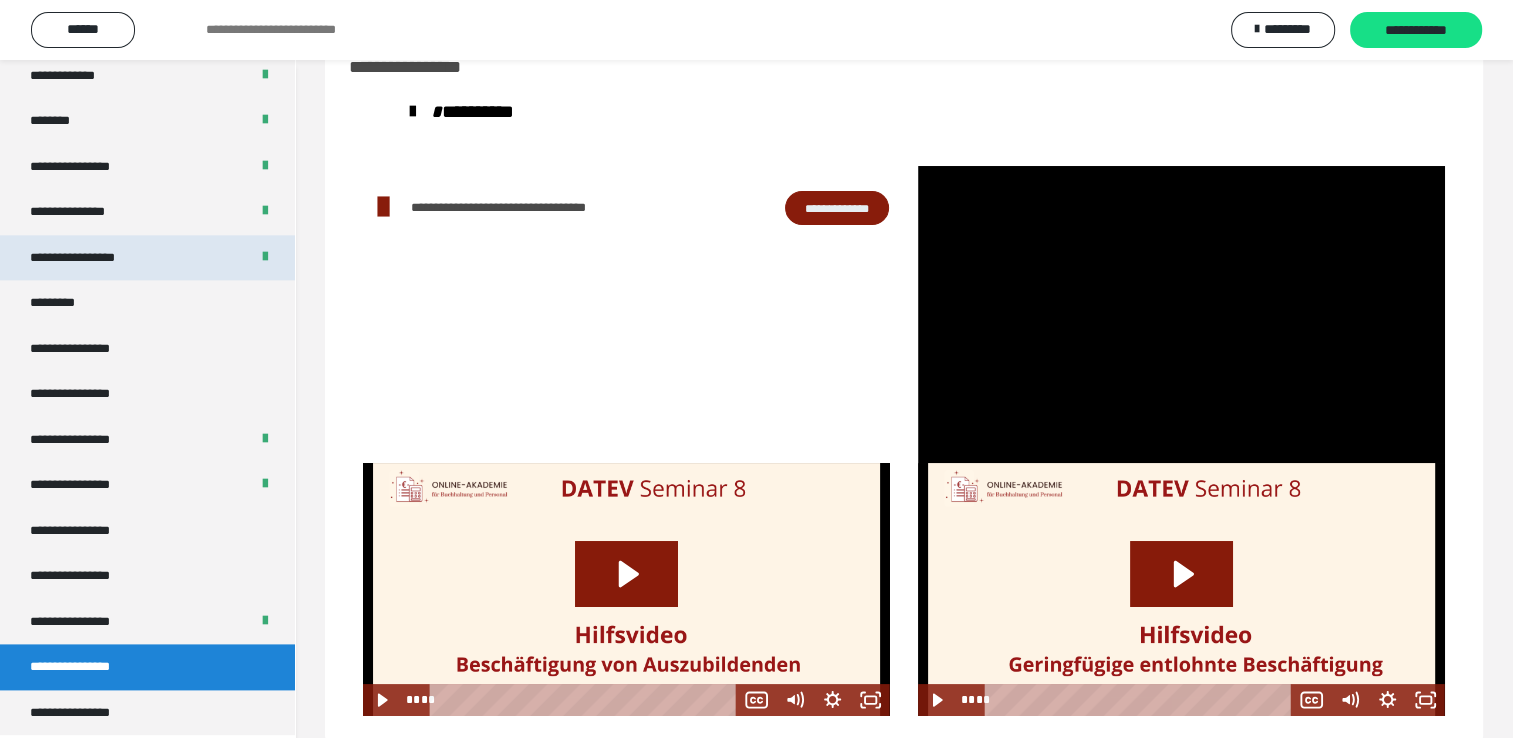 click on "**********" at bounding box center (147, 258) 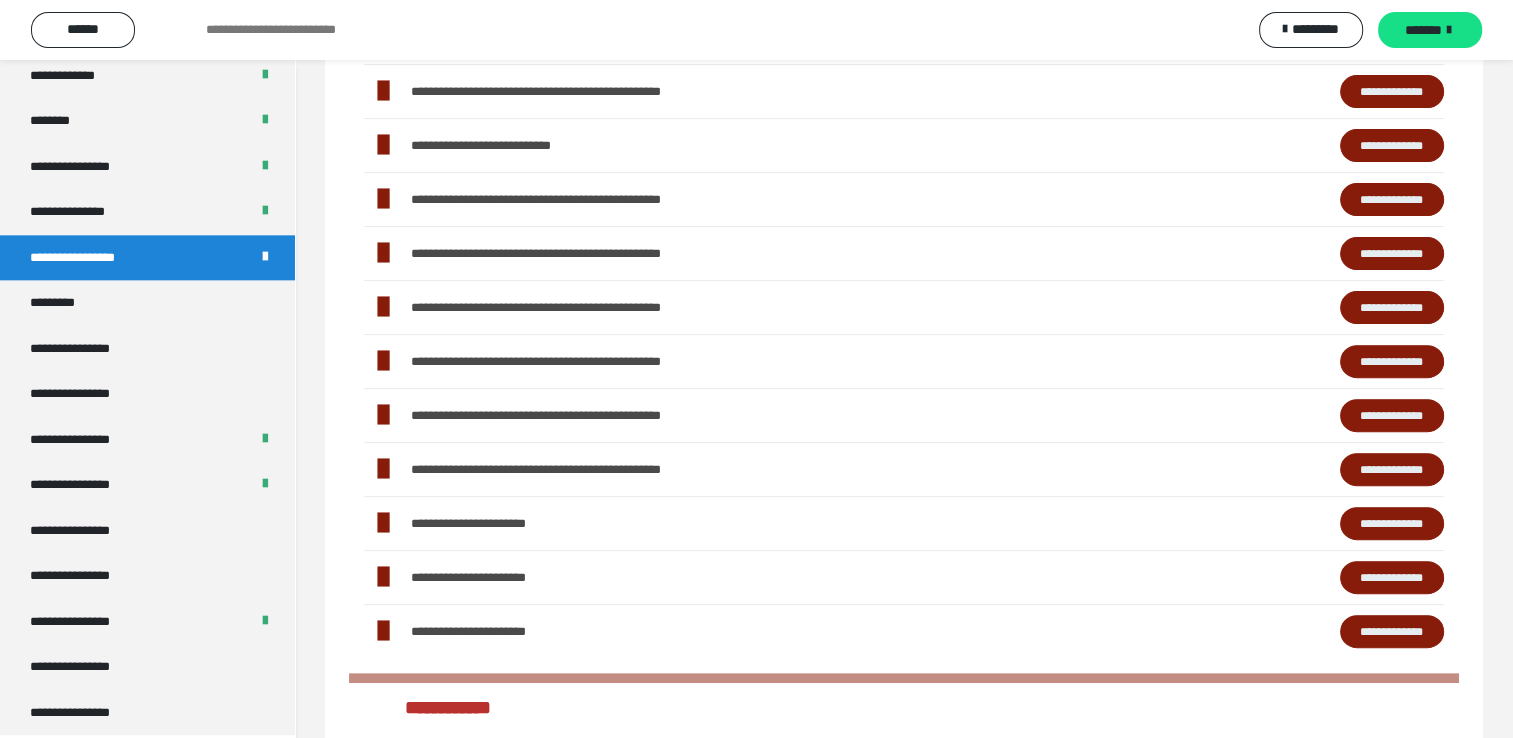 scroll, scrollTop: 643, scrollLeft: 0, axis: vertical 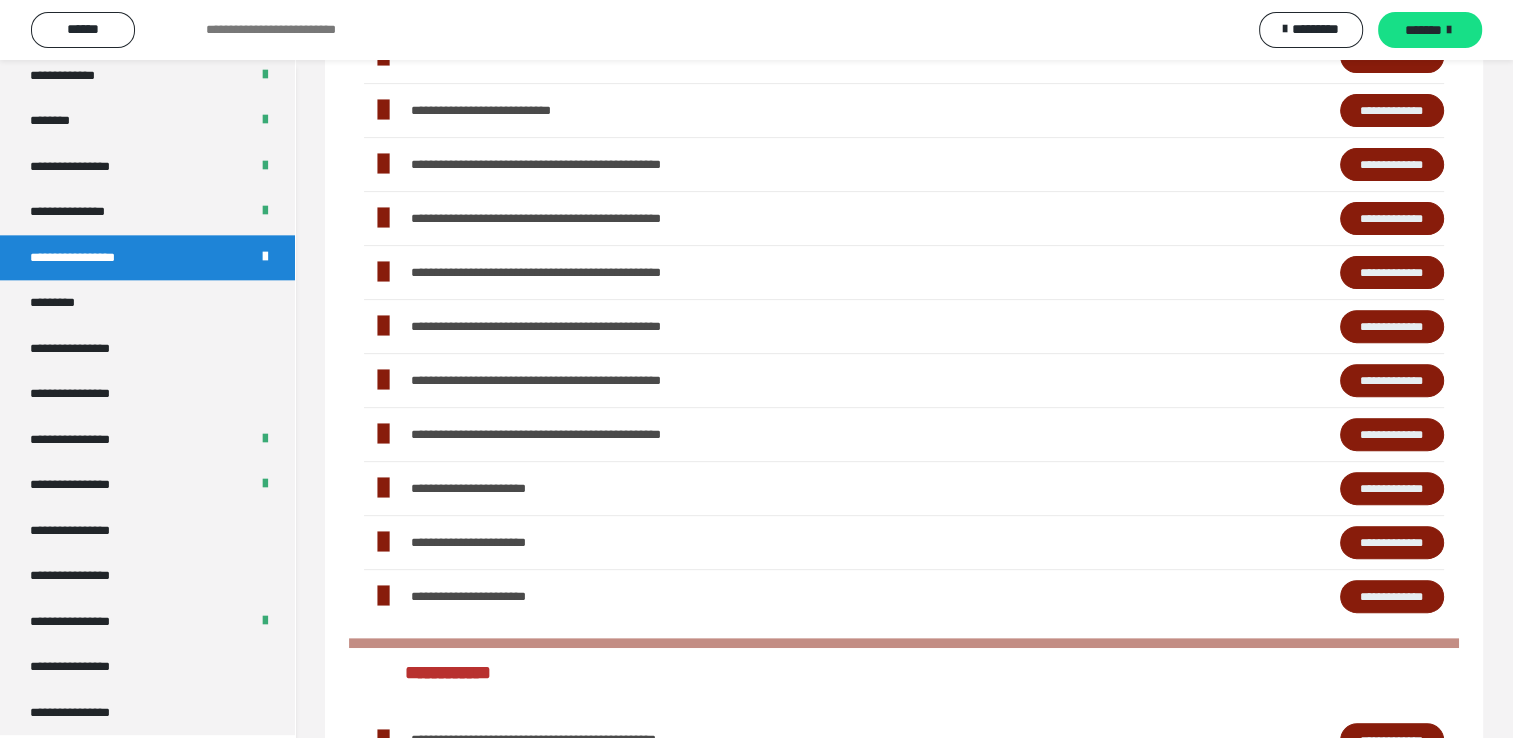 click on "**********" at bounding box center (1392, 543) 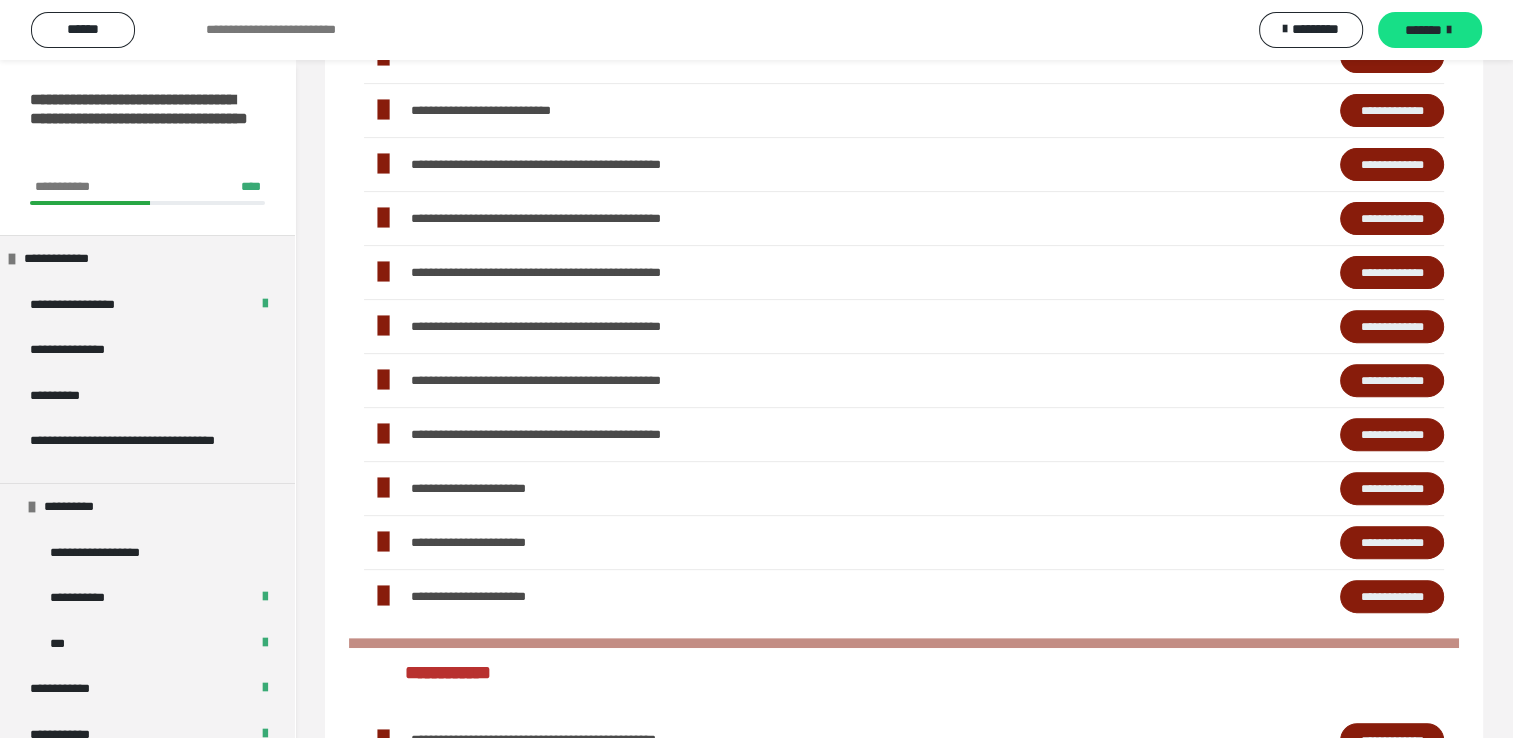 scroll, scrollTop: 643, scrollLeft: 0, axis: vertical 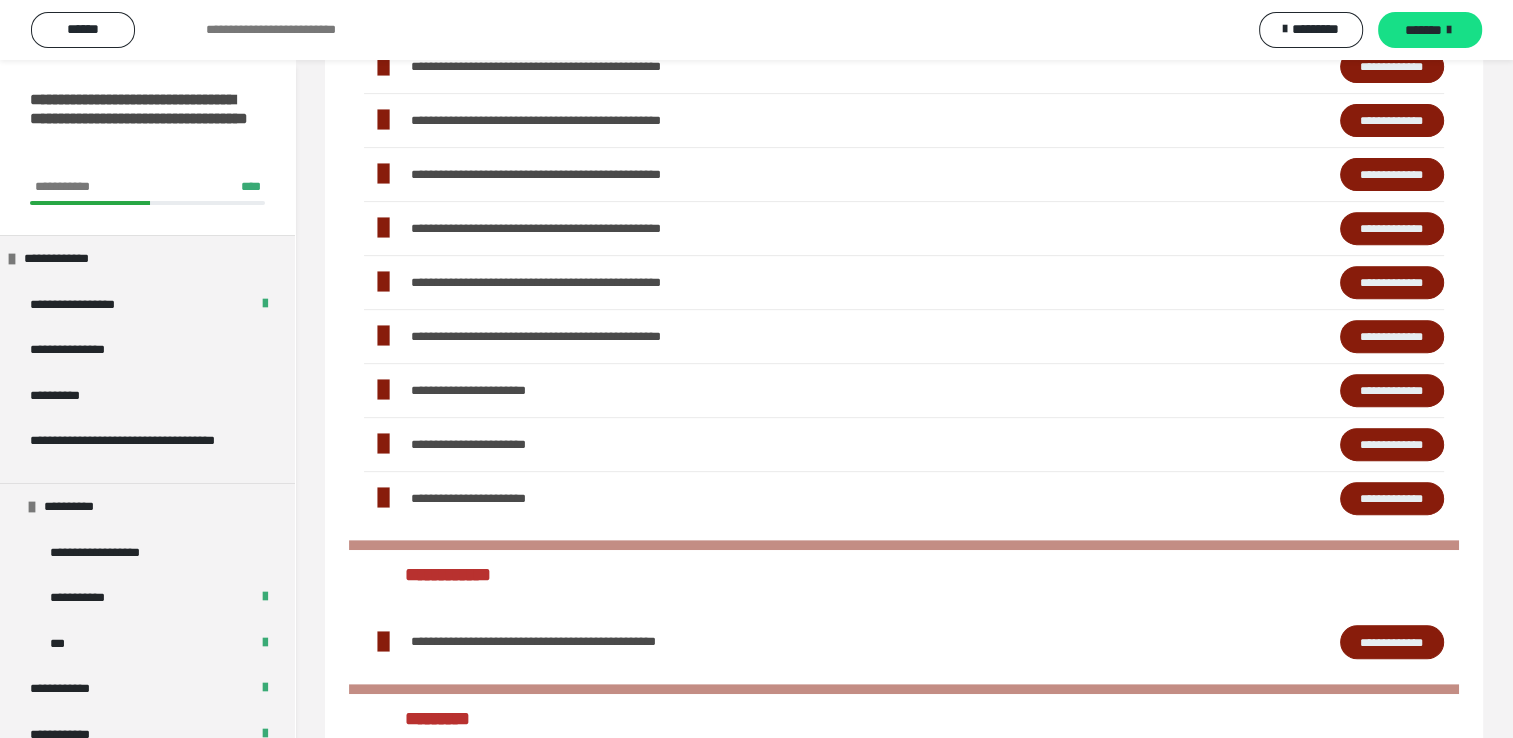 click on "**********" at bounding box center [1392, 499] 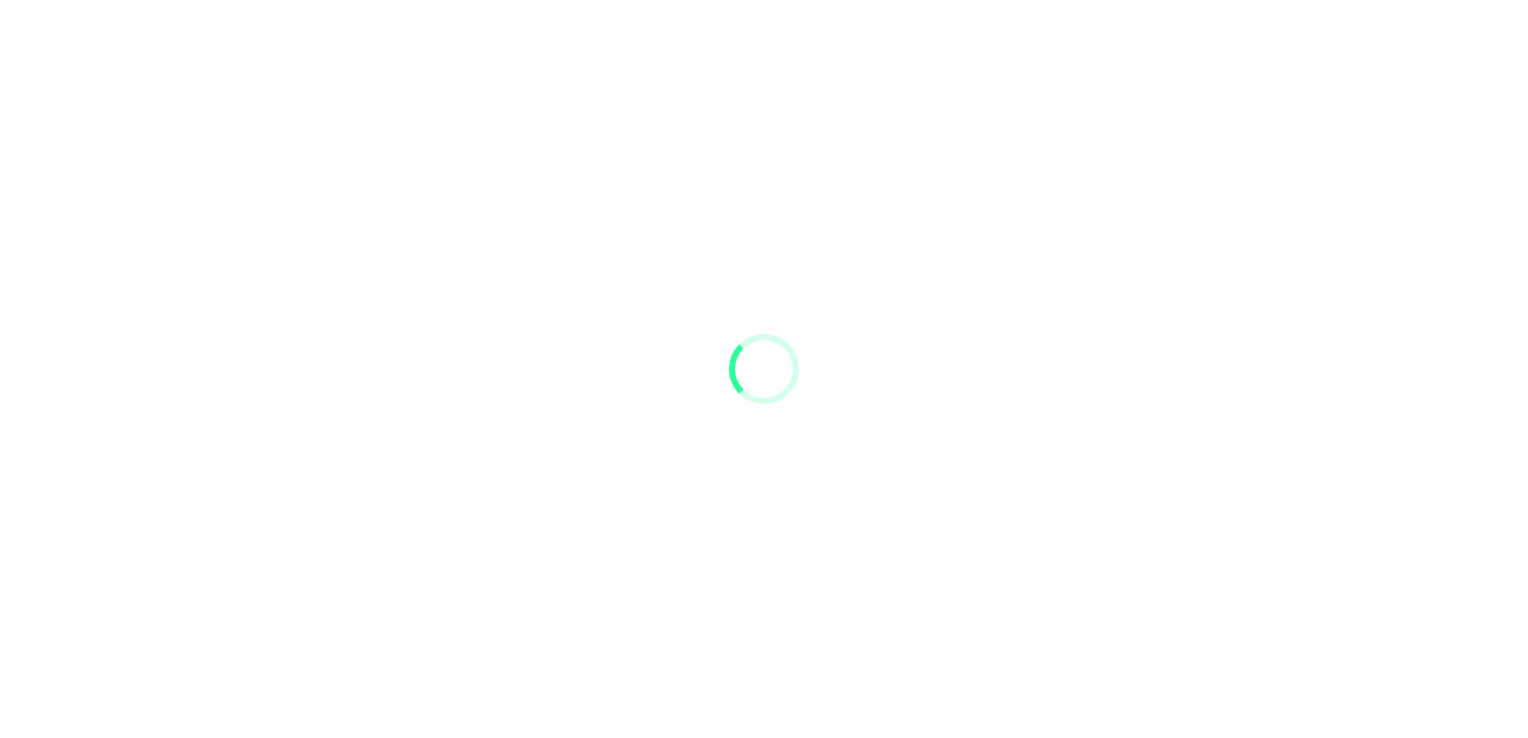 scroll, scrollTop: 0, scrollLeft: 0, axis: both 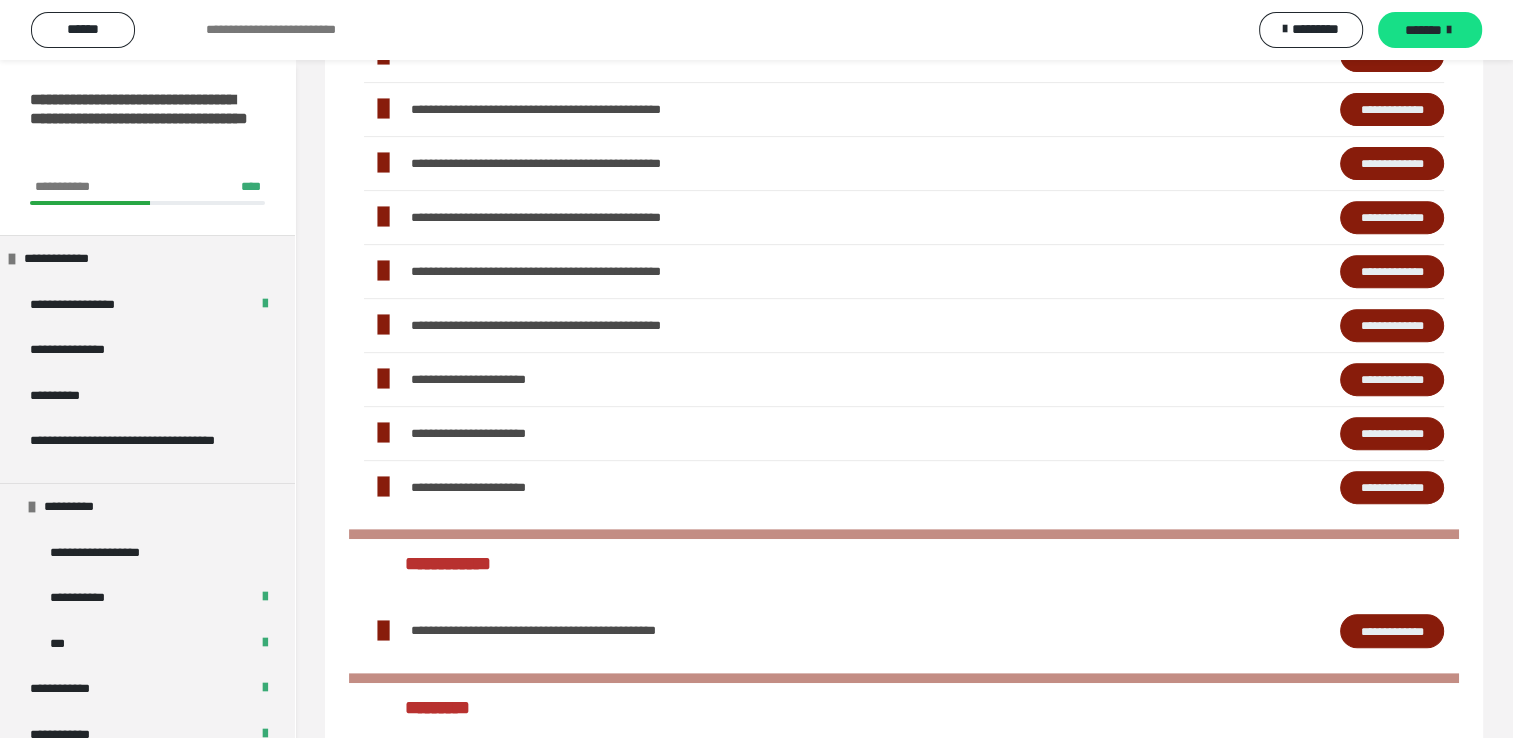 click on "**********" at bounding box center (1392, 434) 